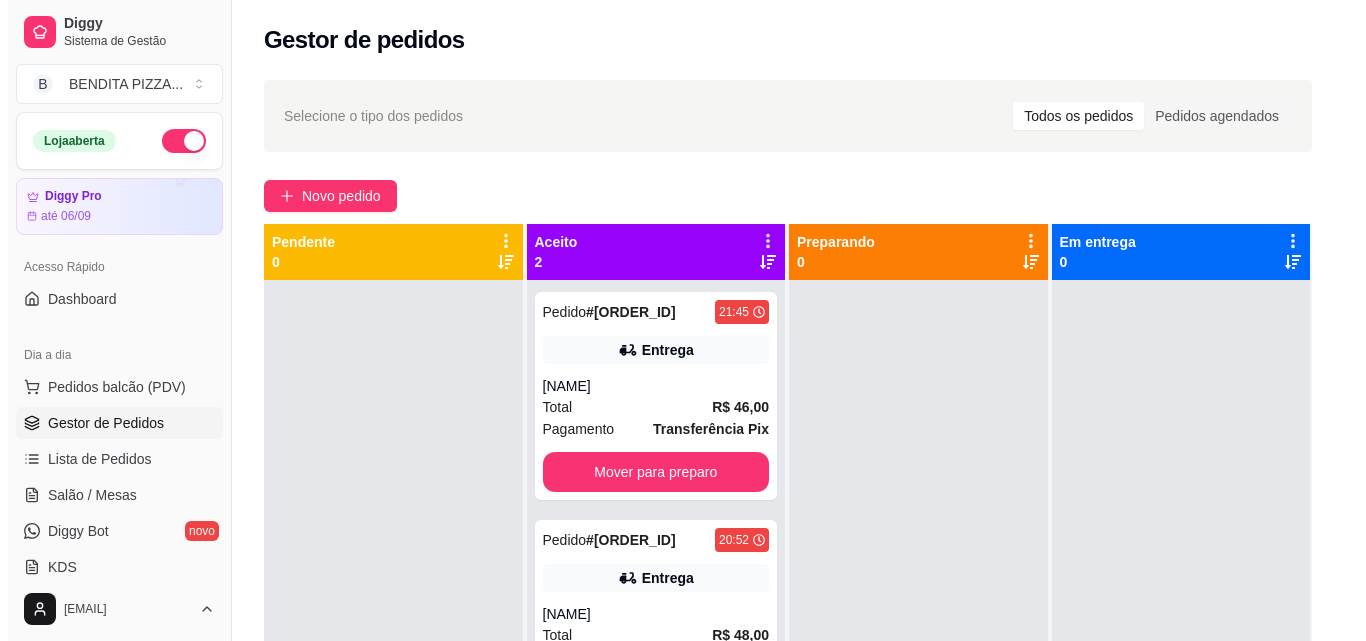 scroll, scrollTop: 0, scrollLeft: 0, axis: both 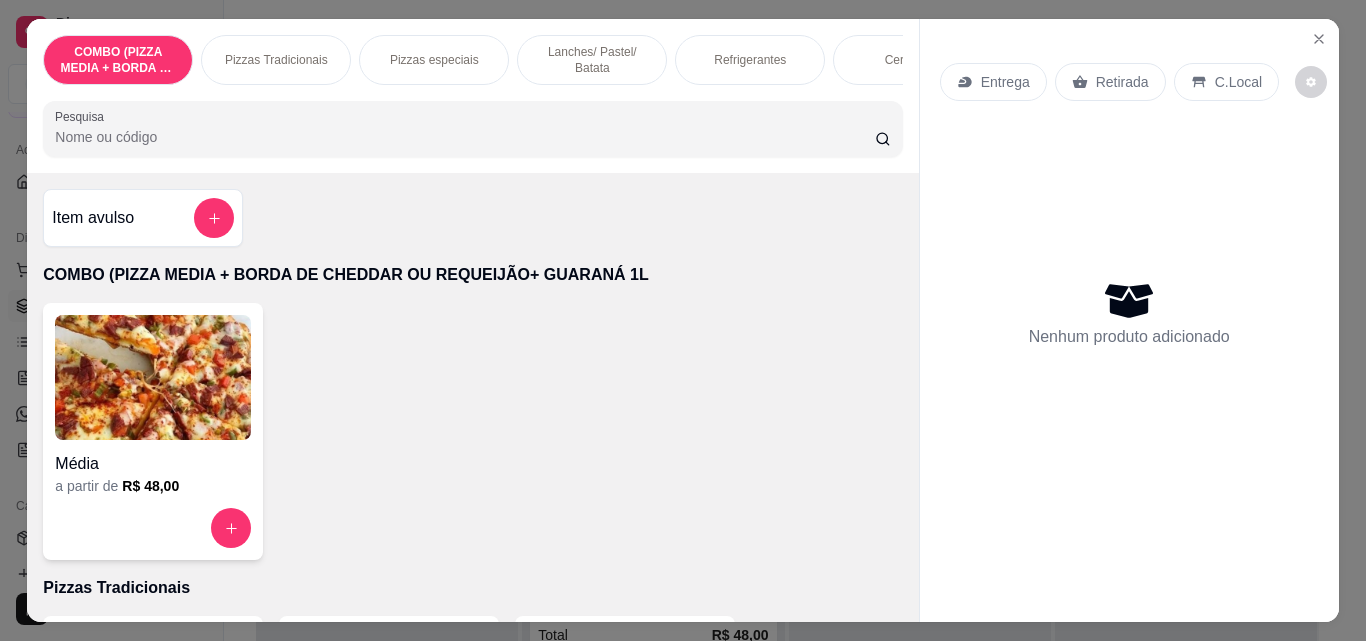 click on "Lanches/ Pastel/ Batata" at bounding box center (592, 60) 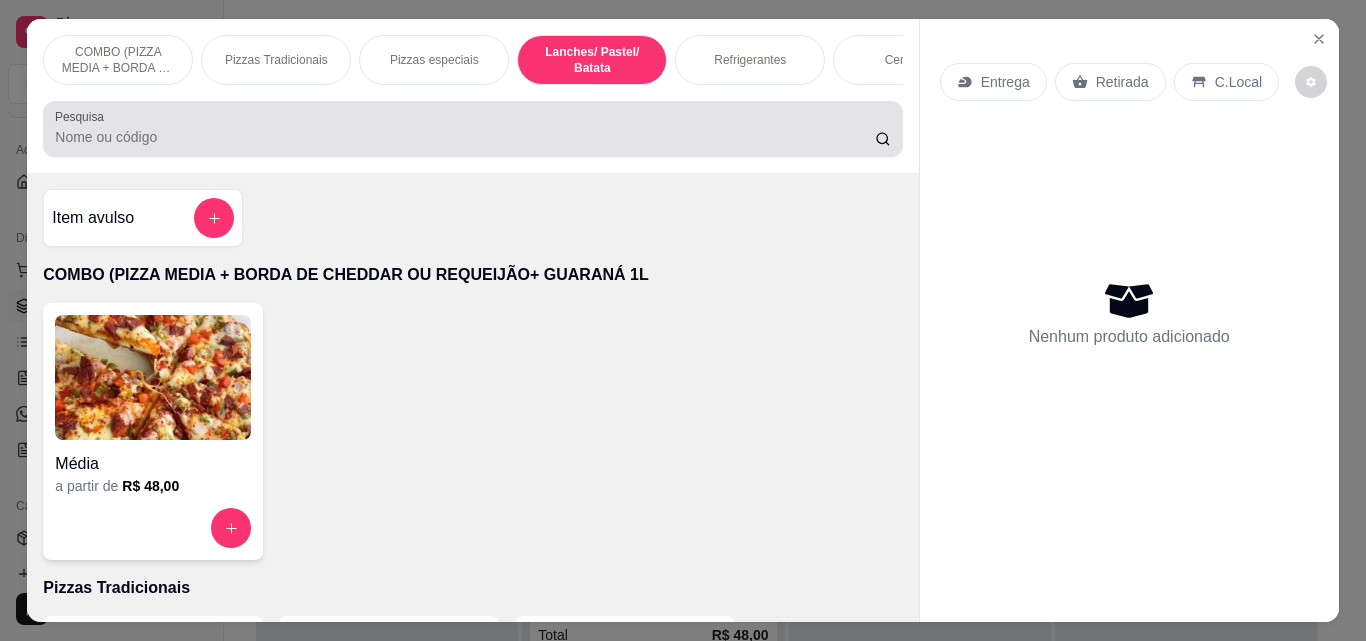 scroll, scrollTop: 1575, scrollLeft: 0, axis: vertical 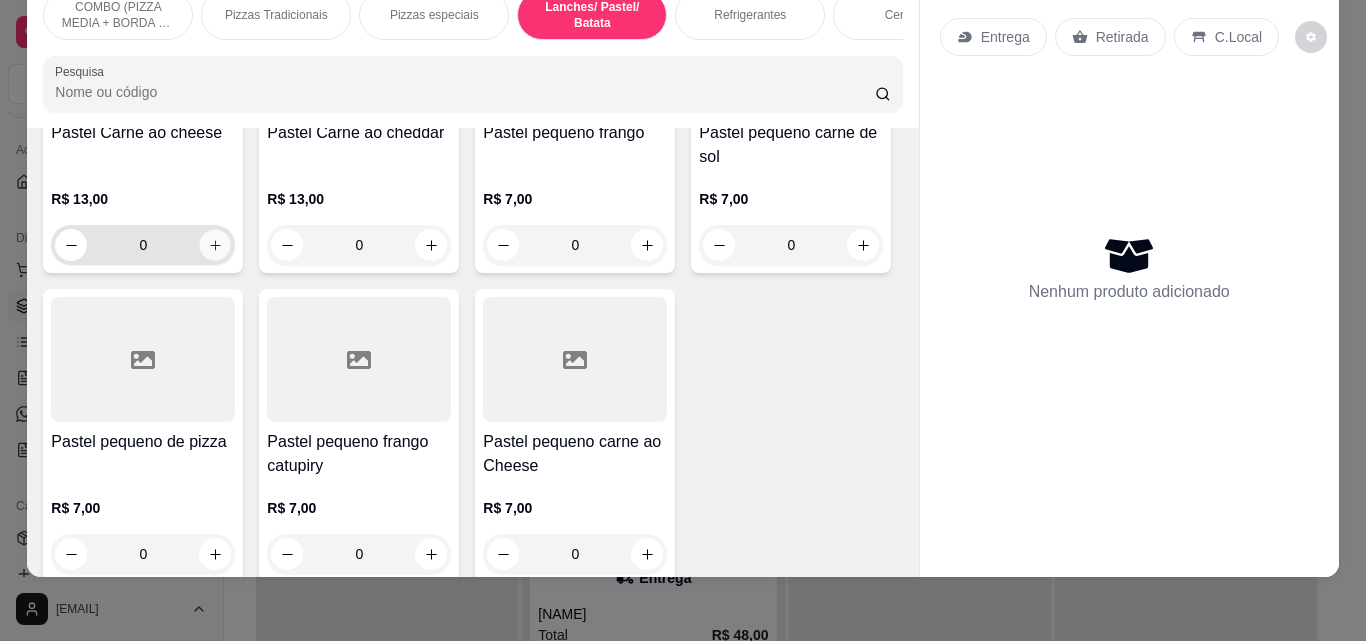 click 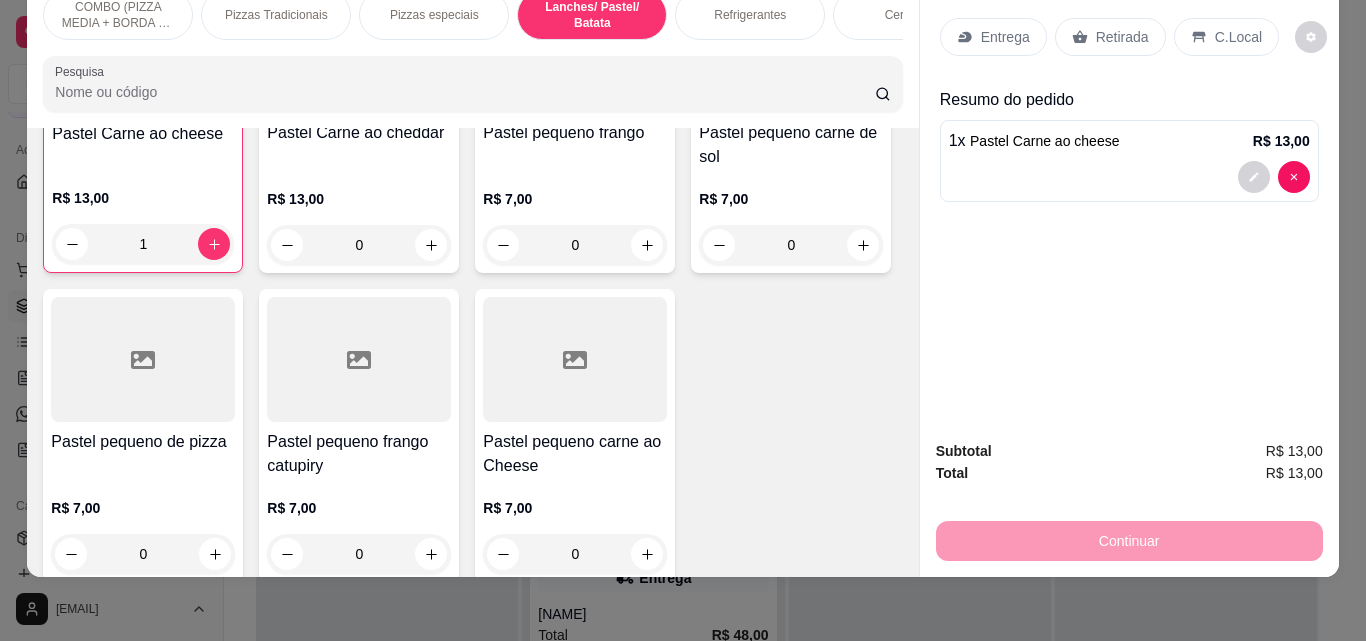 scroll, scrollTop: 1954, scrollLeft: 0, axis: vertical 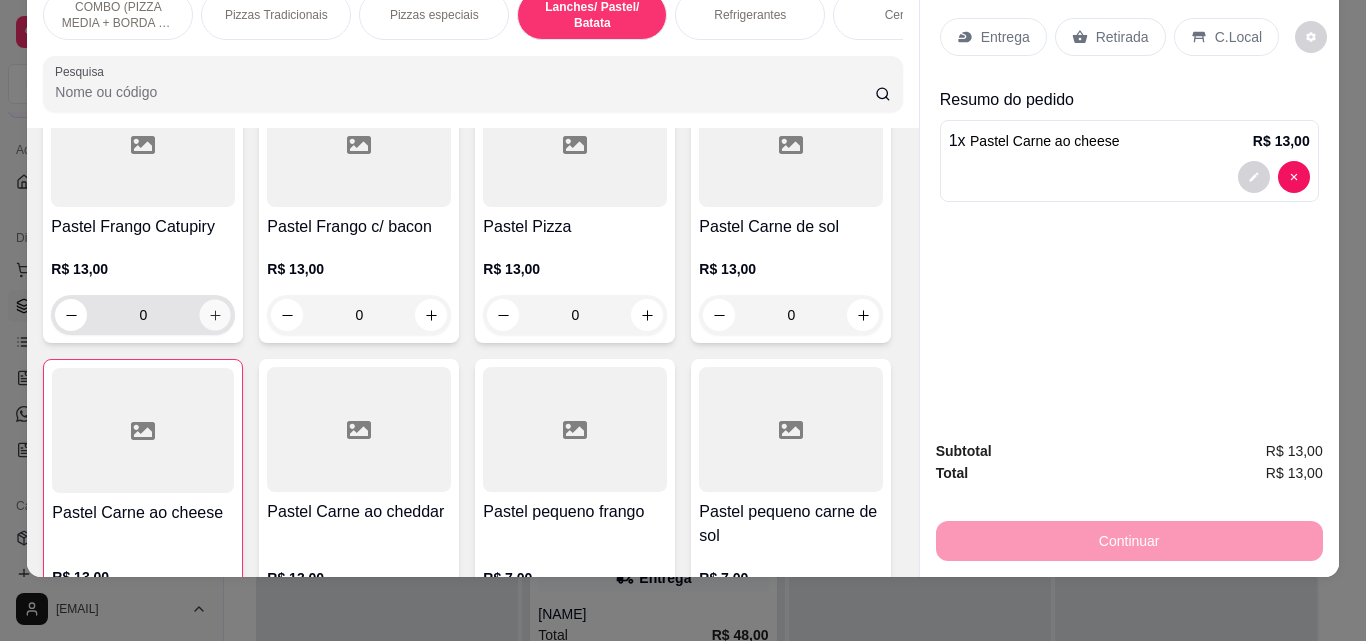 click 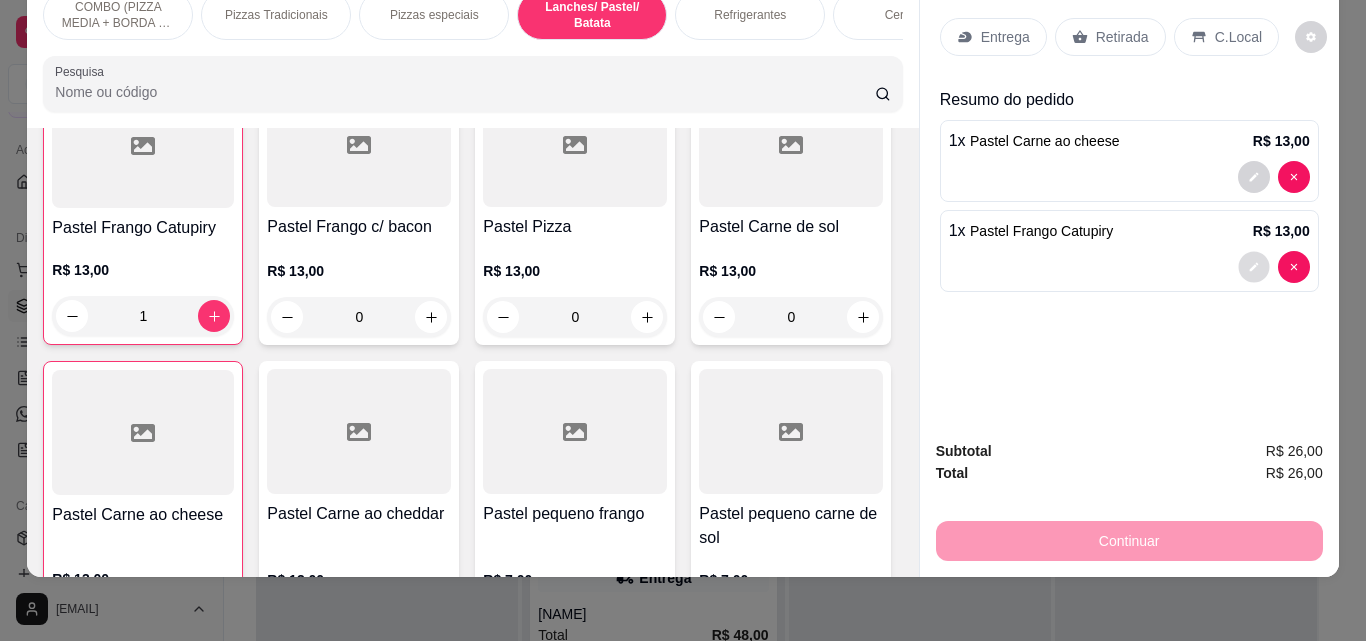 click 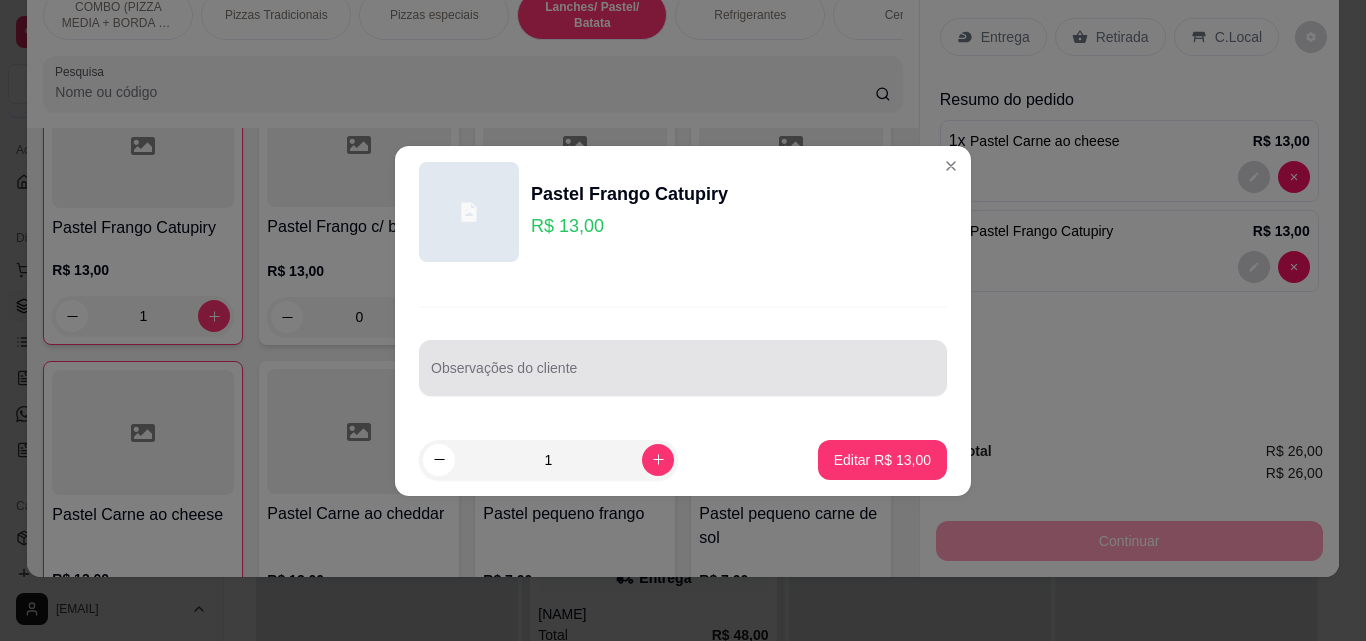 click on "Observações do cliente" at bounding box center [683, 368] 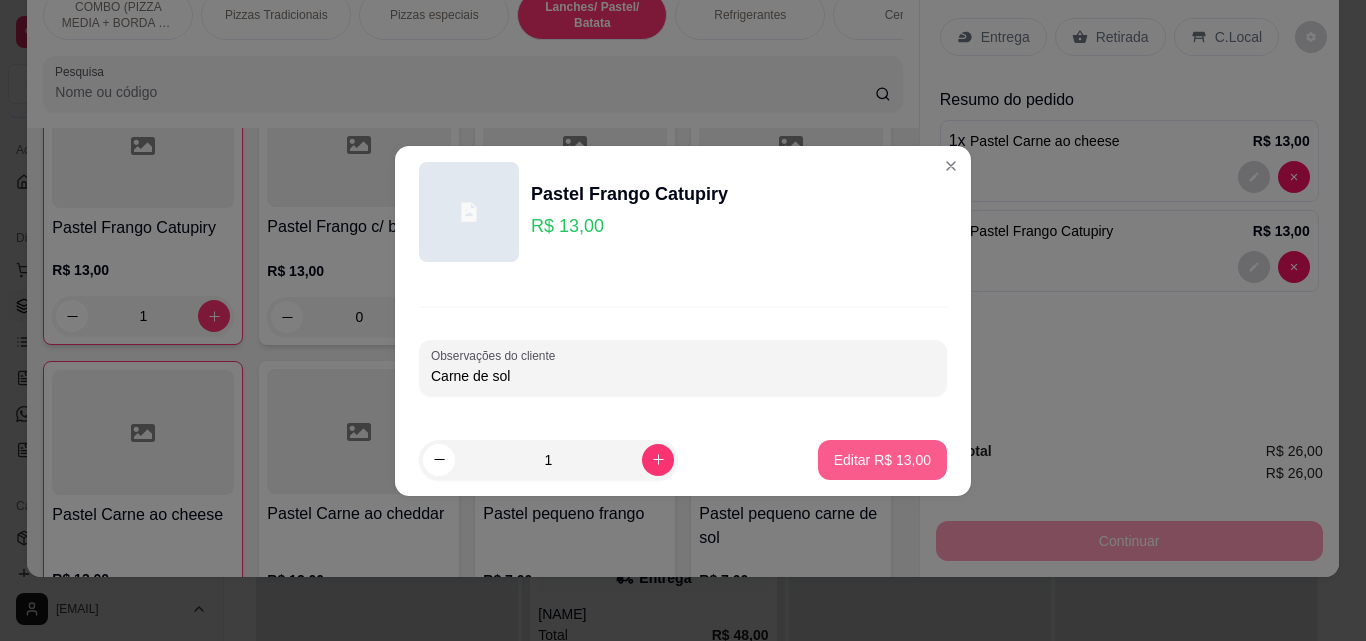 type on "Carne de sol" 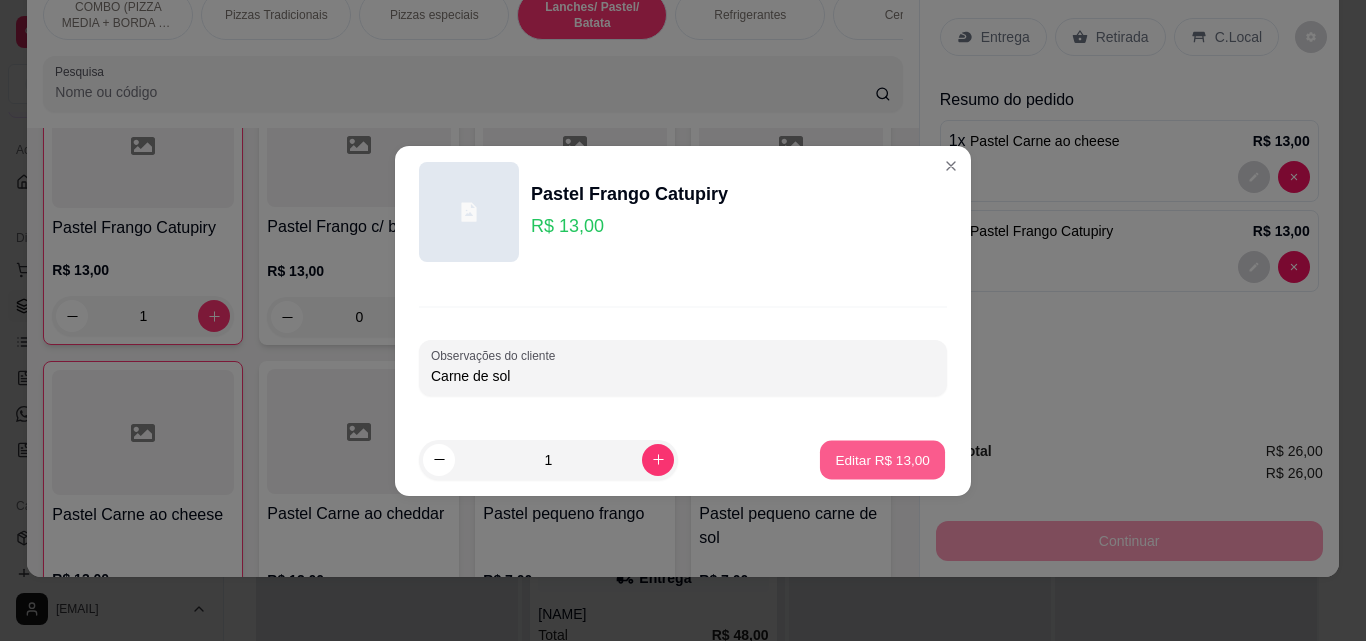 click on "Editar   R$ 13,00" at bounding box center (882, 459) 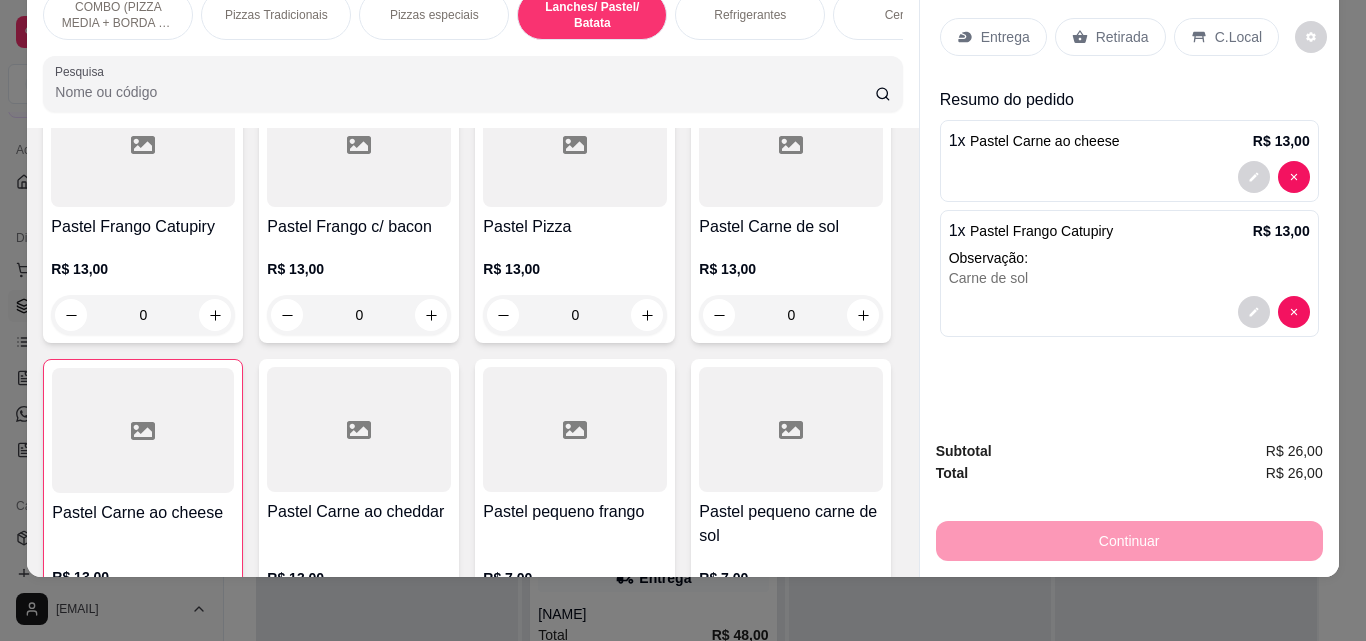 click on "Entrega" at bounding box center (993, 37) 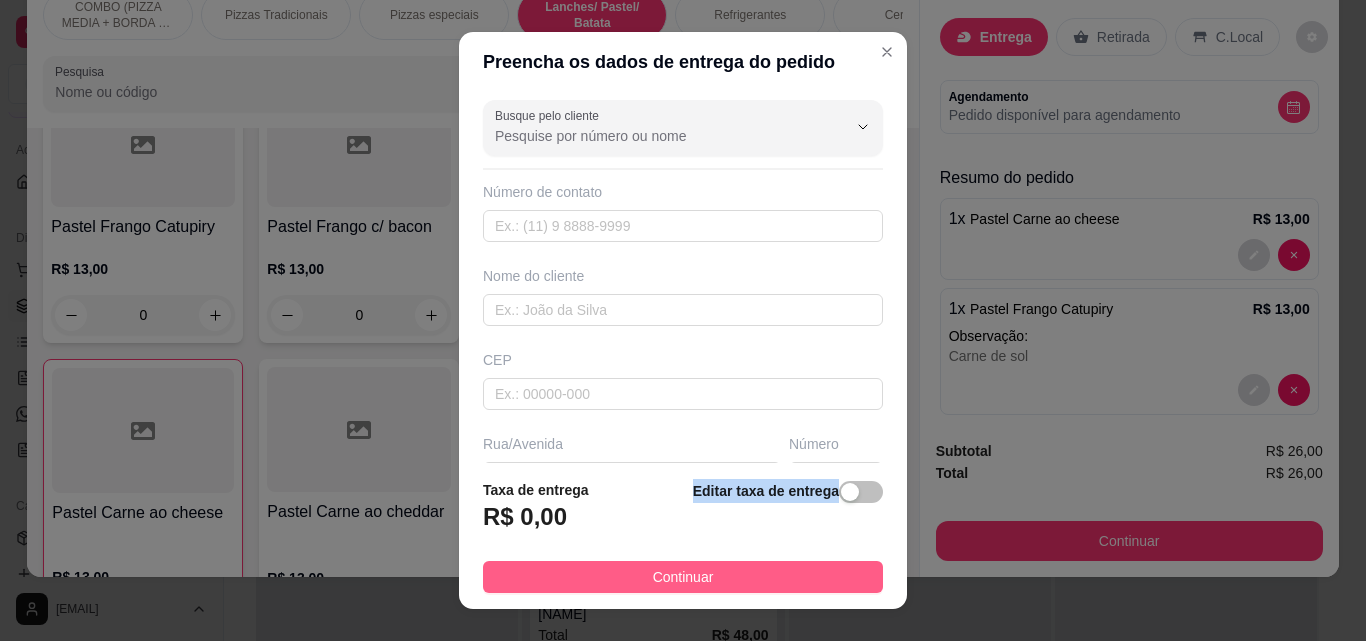 drag, startPoint x: 628, startPoint y: 552, endPoint x: 623, endPoint y: 570, distance: 18.681541 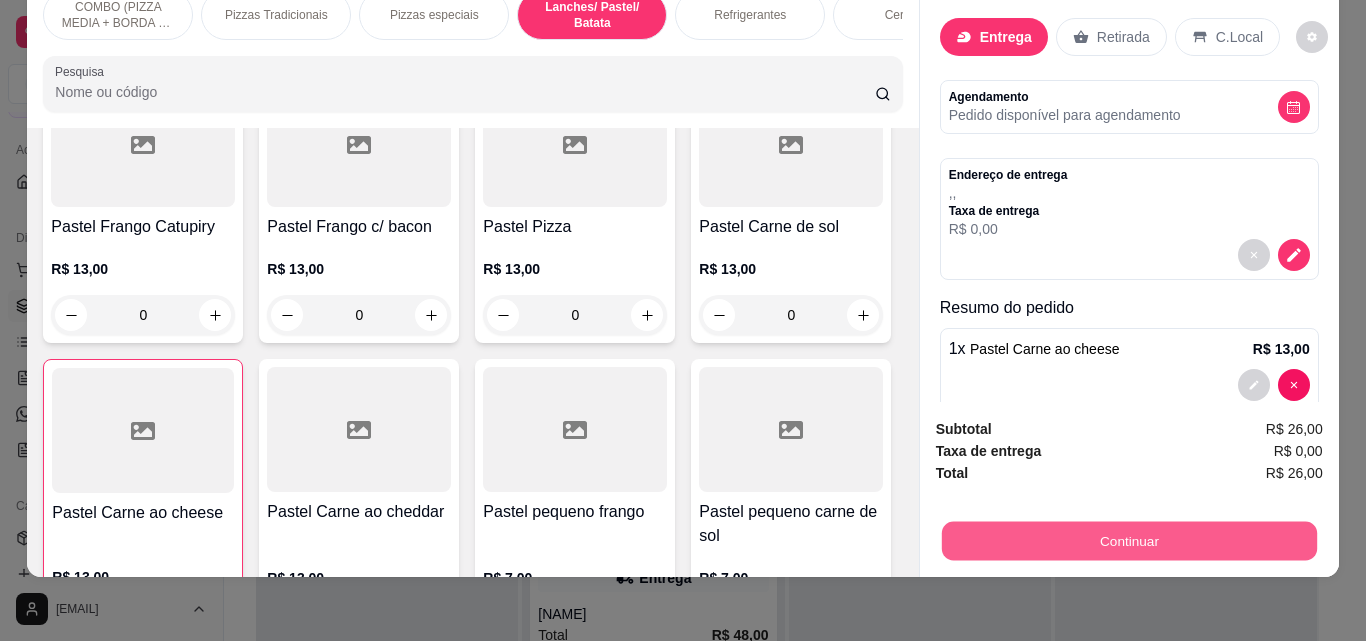 click on "Continuar" at bounding box center (1128, 540) 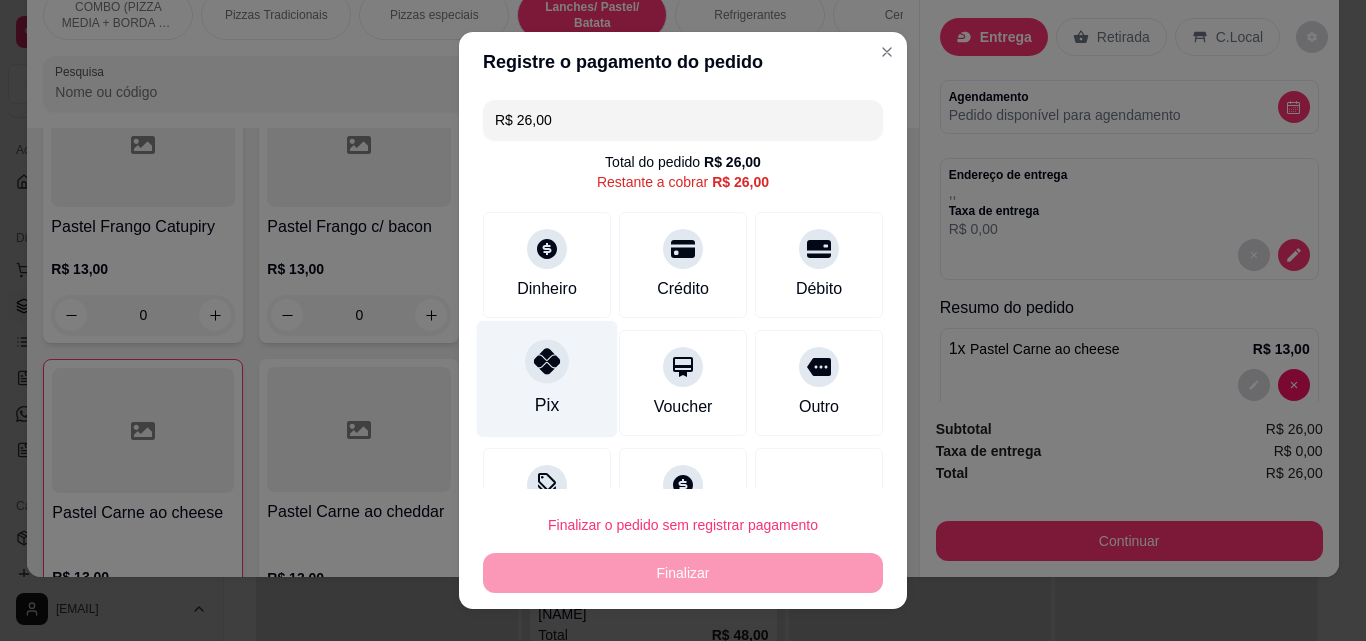 click 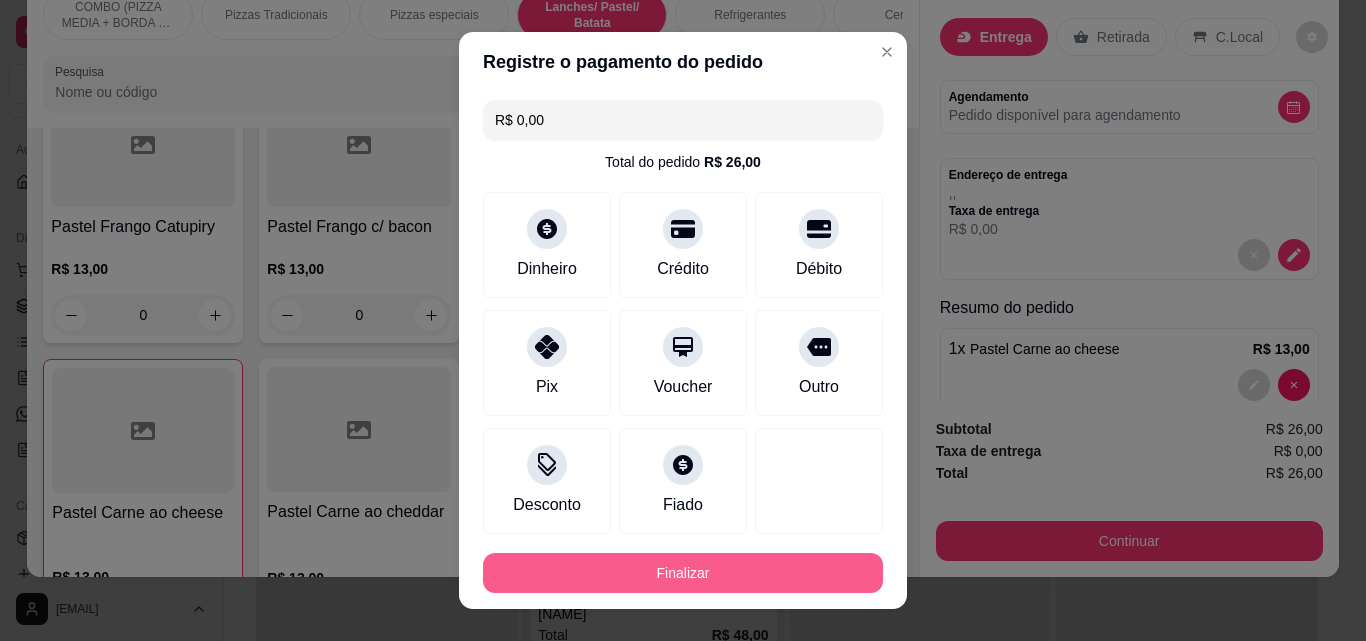 click on "Finalizar" at bounding box center (683, 573) 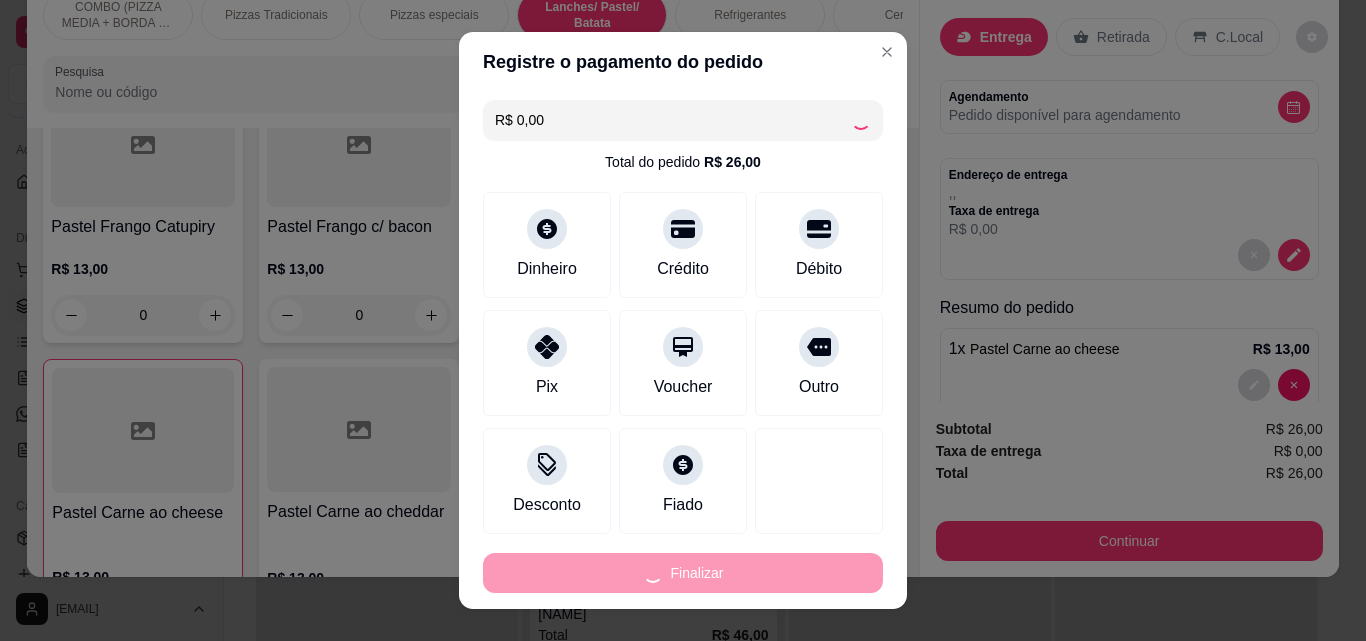type on "0" 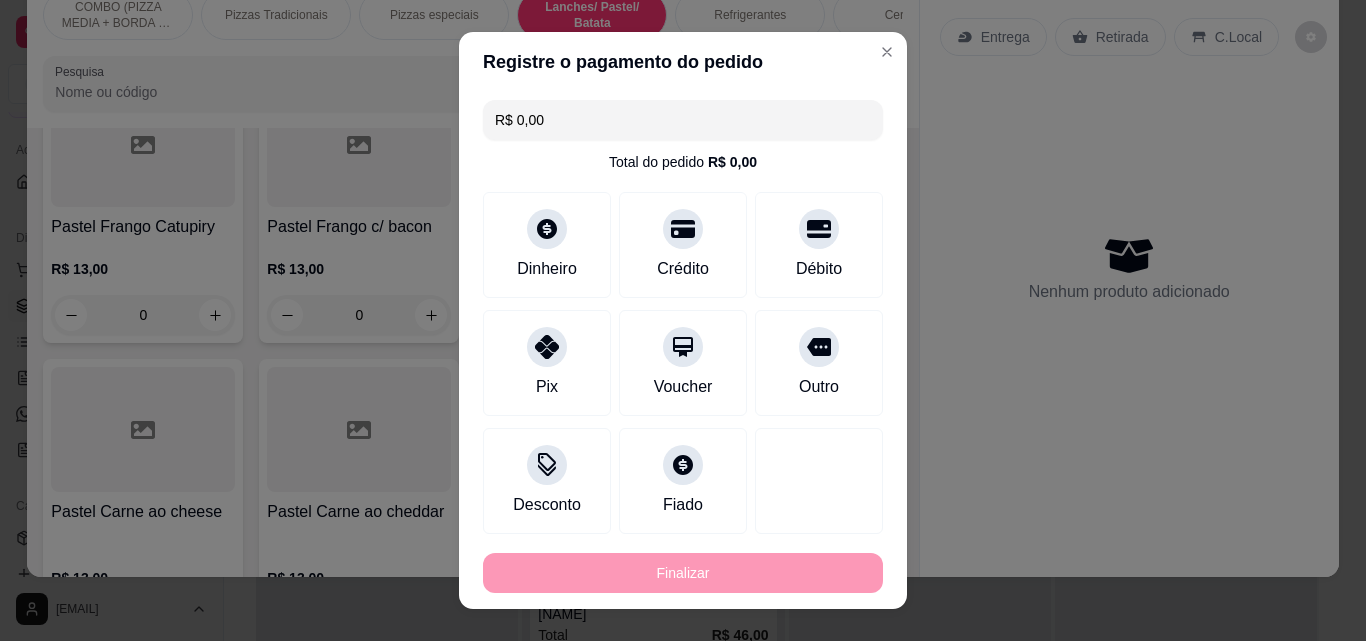 type on "-R$ 26,00" 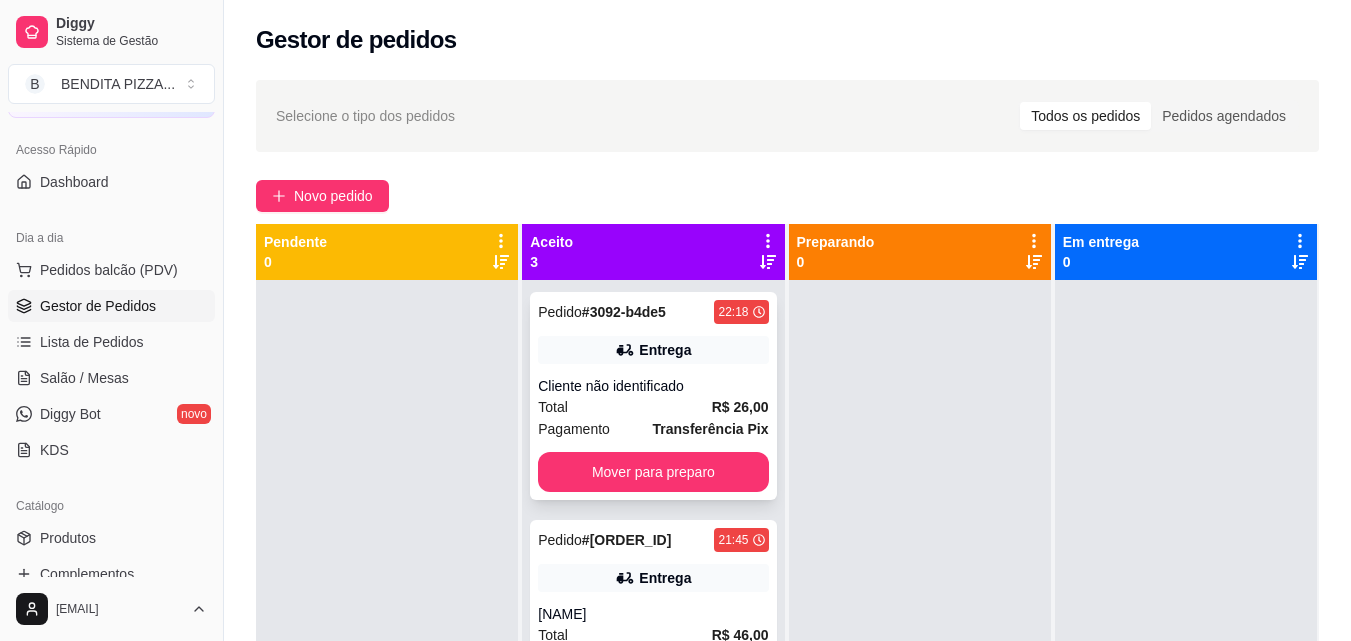 click on "Cliente não identificado" at bounding box center (653, 386) 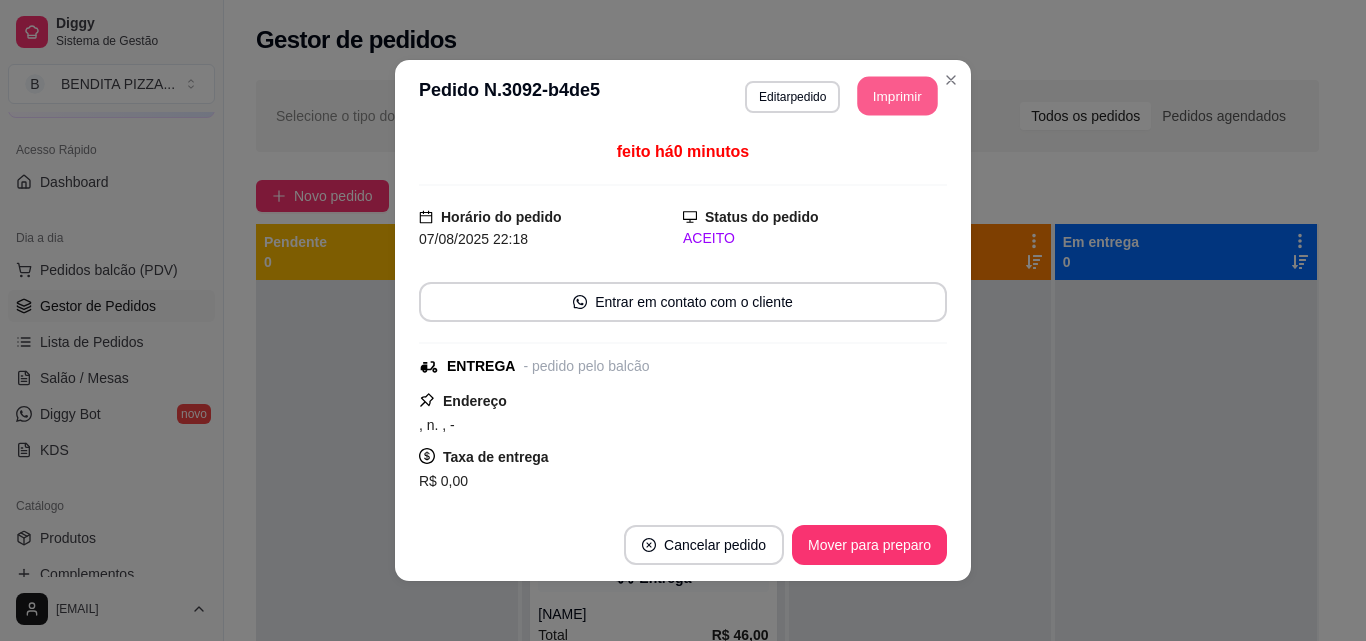 click on "Imprimir" at bounding box center (898, 96) 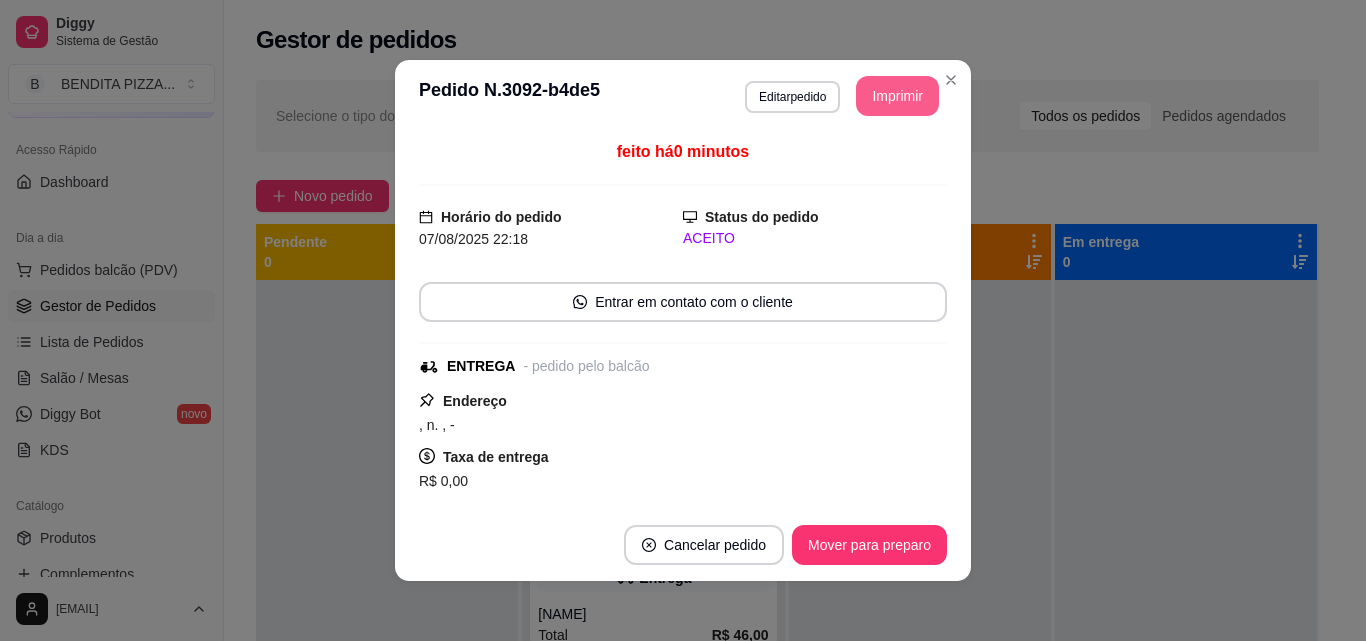 scroll, scrollTop: 0, scrollLeft: 0, axis: both 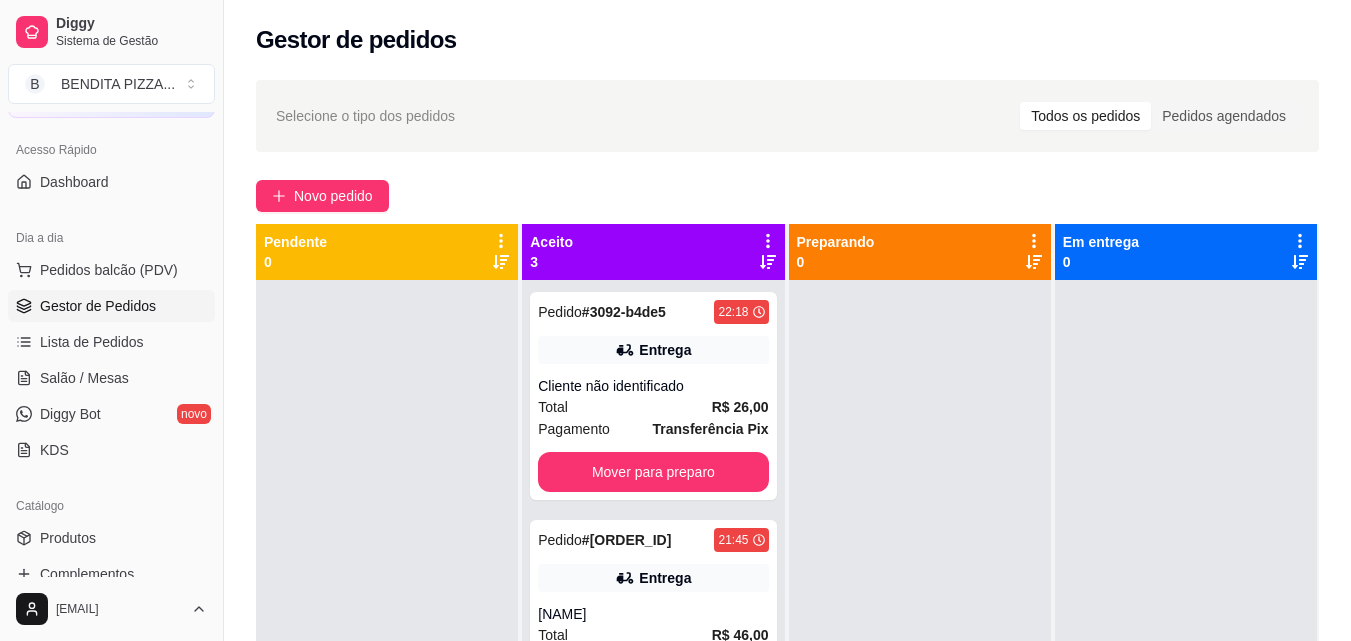 click at bounding box center (1186, 600) 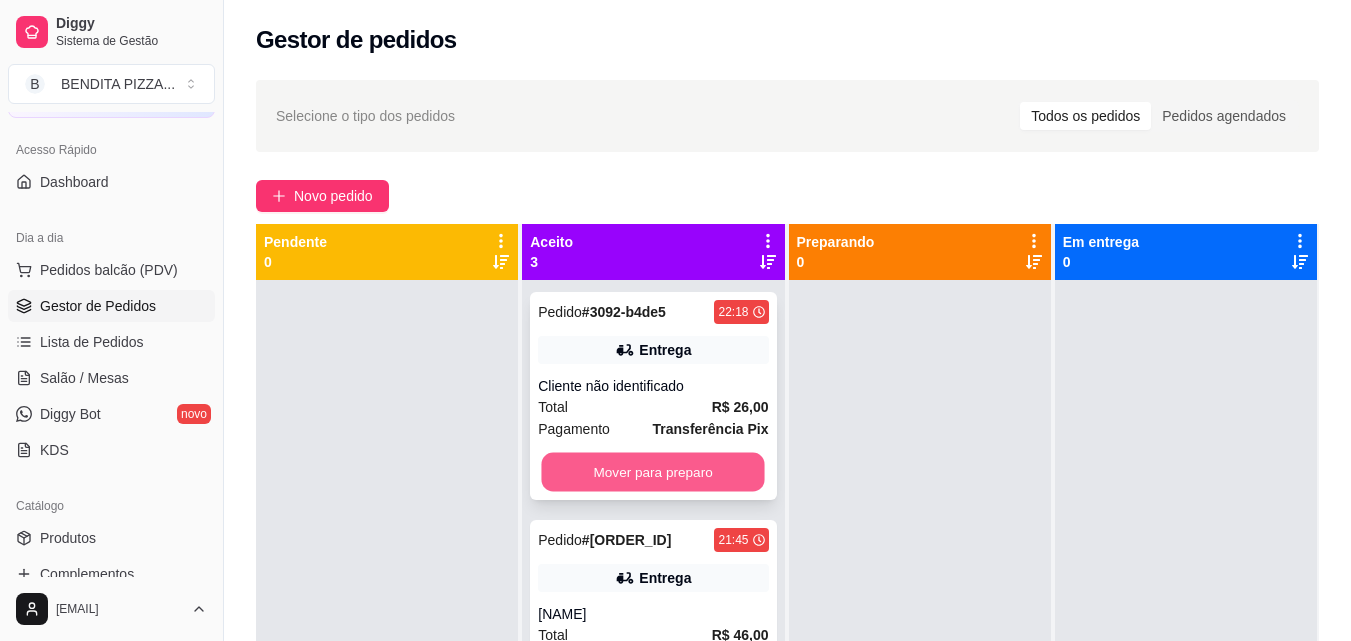 click on "Mover para preparo" at bounding box center (653, 472) 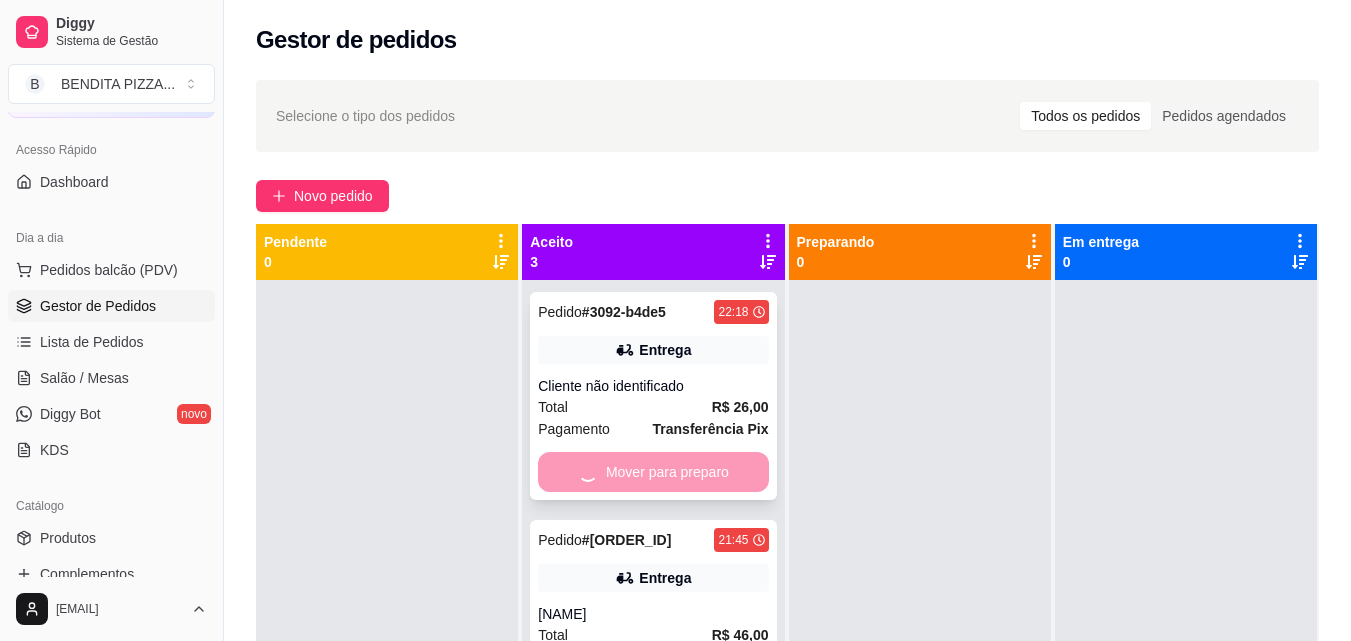 click on "Mover para preparo" at bounding box center [653, 472] 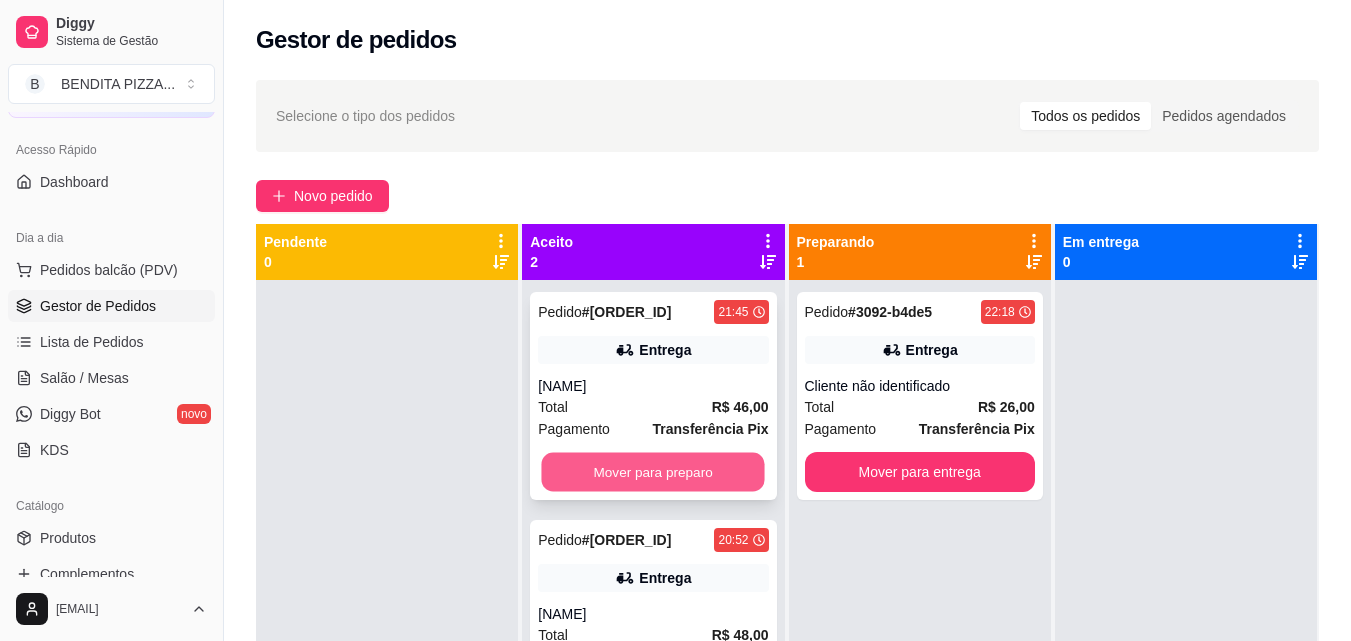 click on "Mover para preparo" at bounding box center [653, 472] 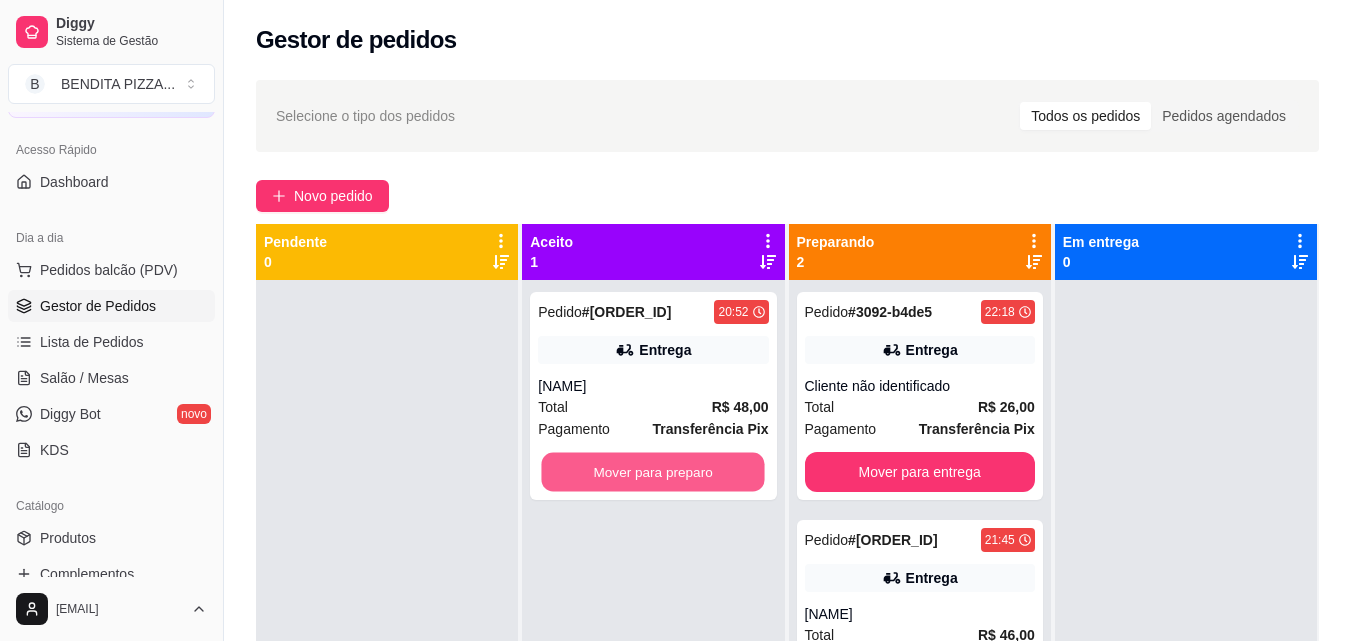 click on "Mover para preparo" at bounding box center (653, 472) 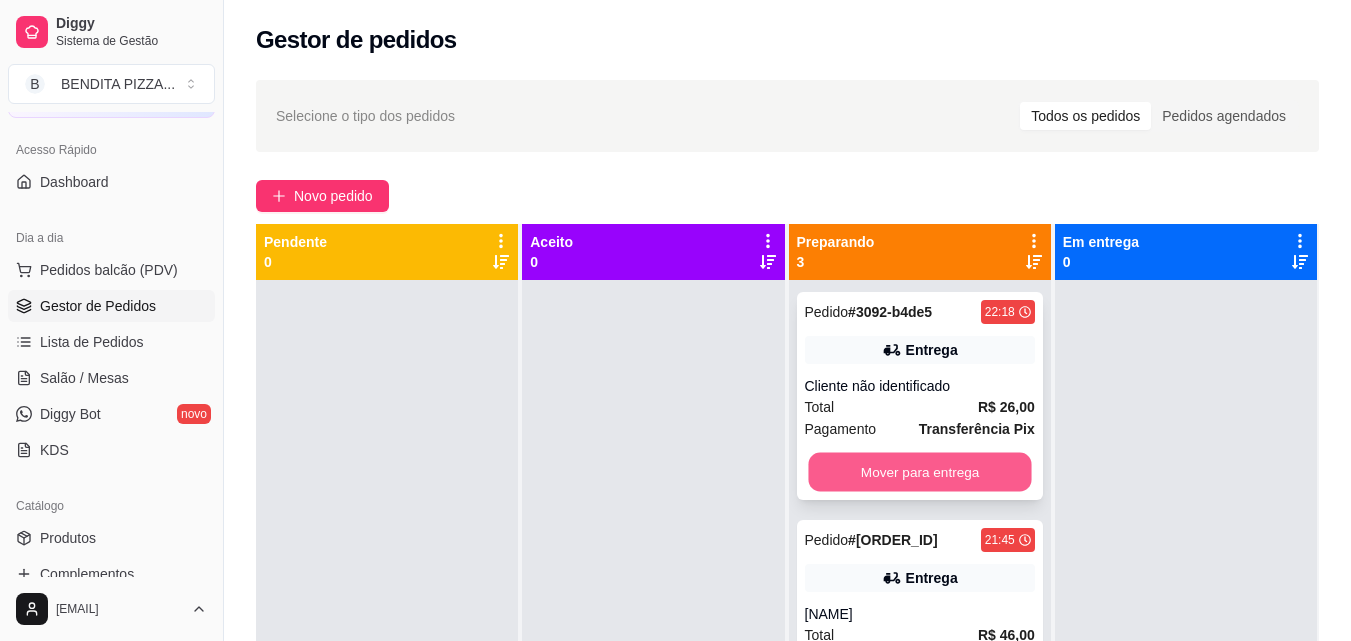 click on "Mover para entrega" at bounding box center [919, 472] 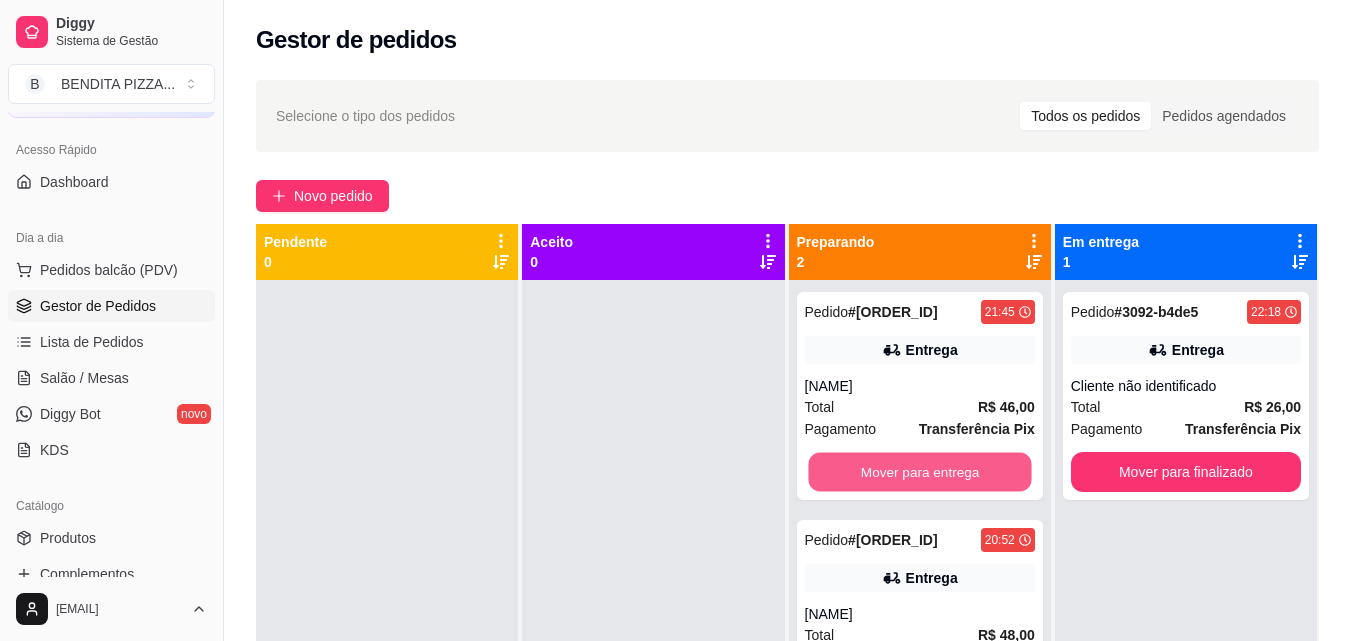 click on "Mover para entrega" at bounding box center (919, 472) 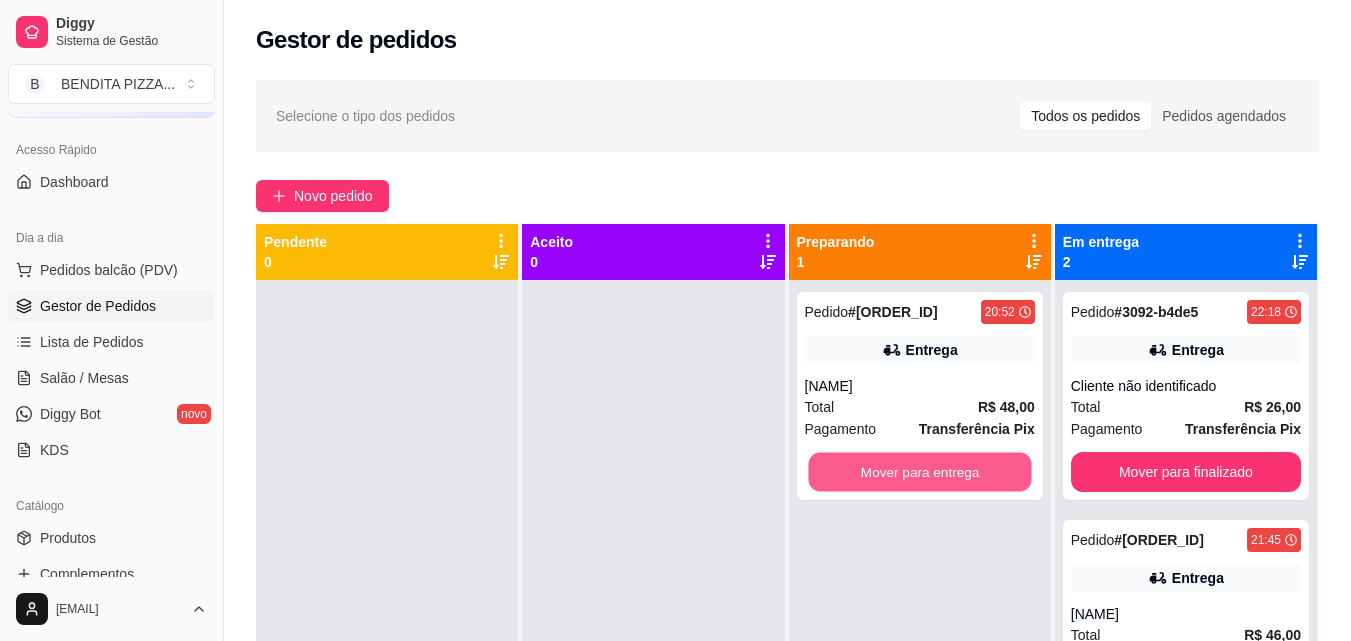 click on "Mover para entrega" at bounding box center (919, 472) 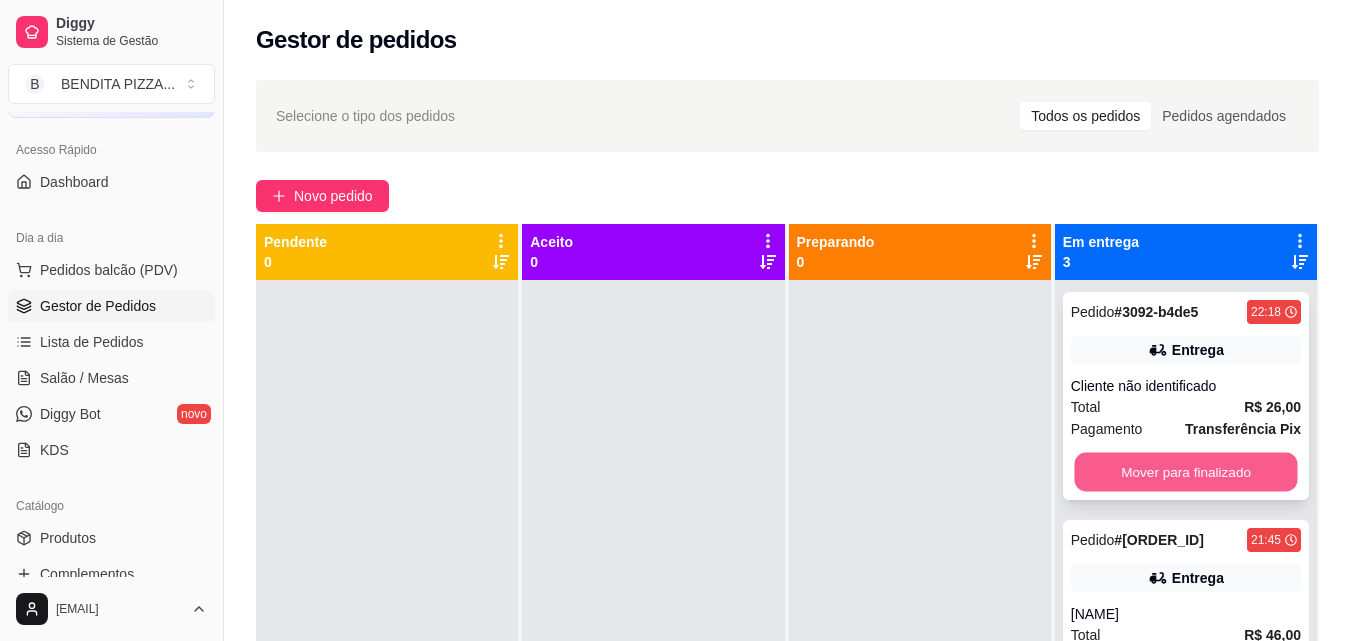 click on "Mover para finalizado" at bounding box center (1185, 472) 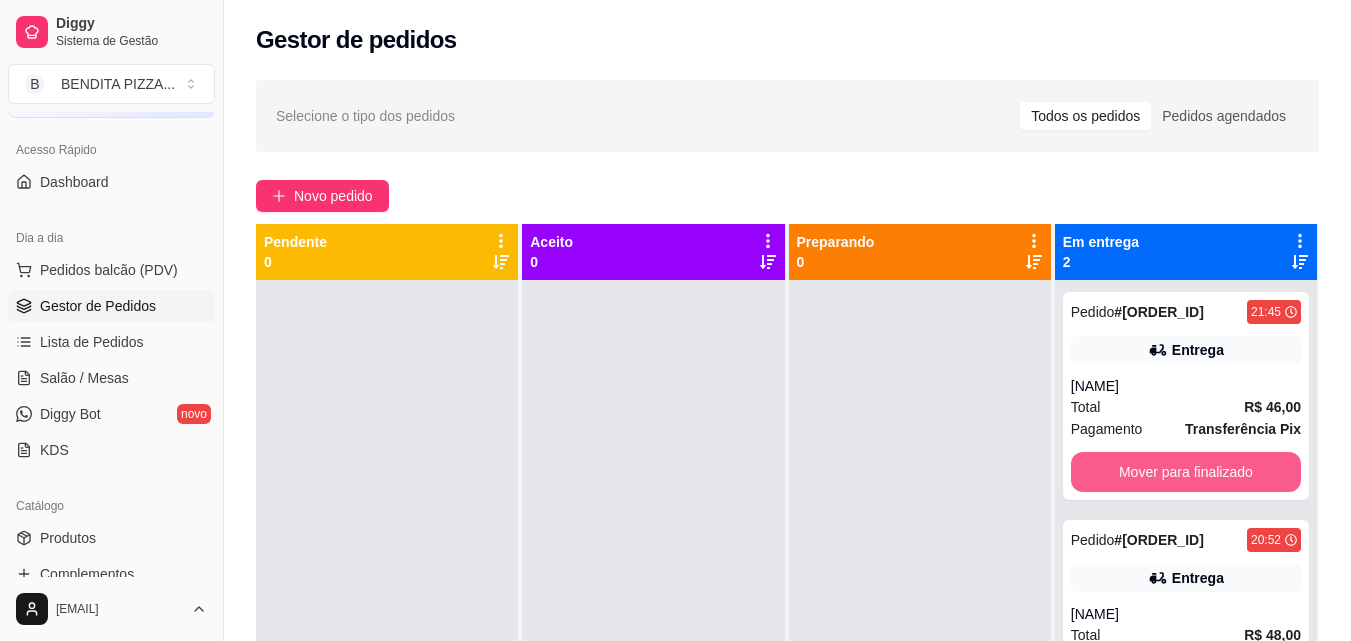 click on "Mover para finalizado" at bounding box center (1186, 472) 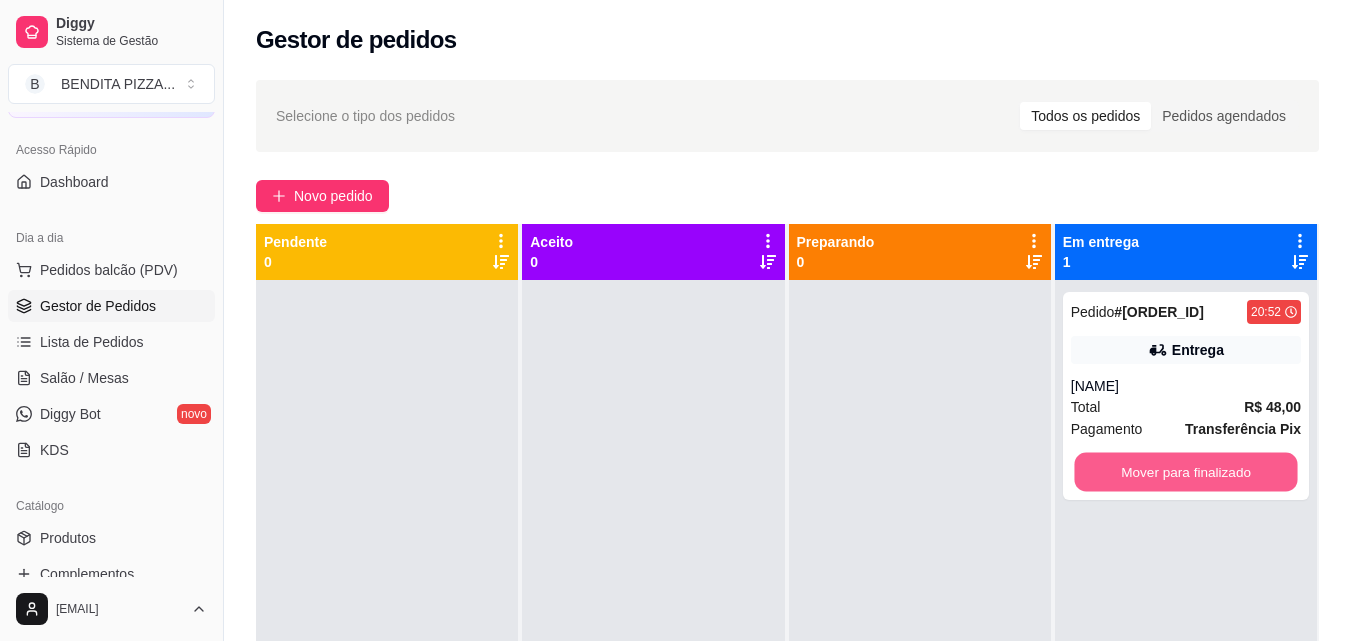 click on "Mover para finalizado" at bounding box center [1185, 472] 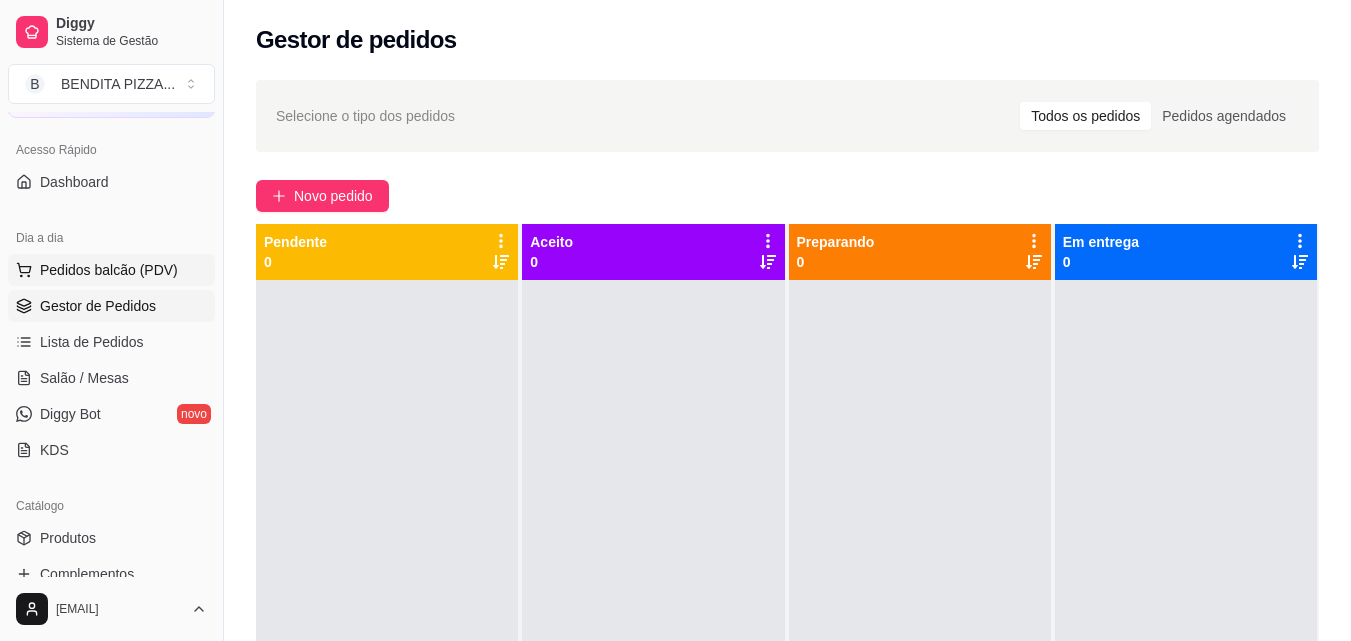 click on "Pedidos balcão (PDV)" at bounding box center (111, 270) 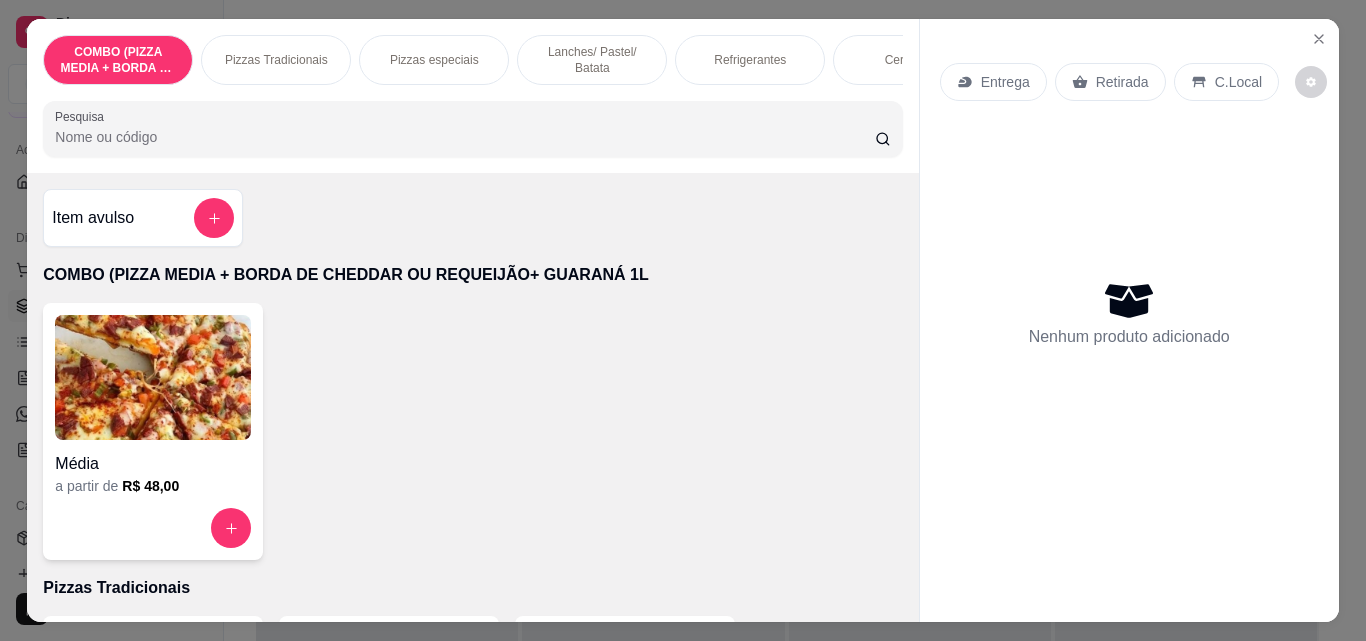click on "Pizzas Tradicionais" at bounding box center [276, 60] 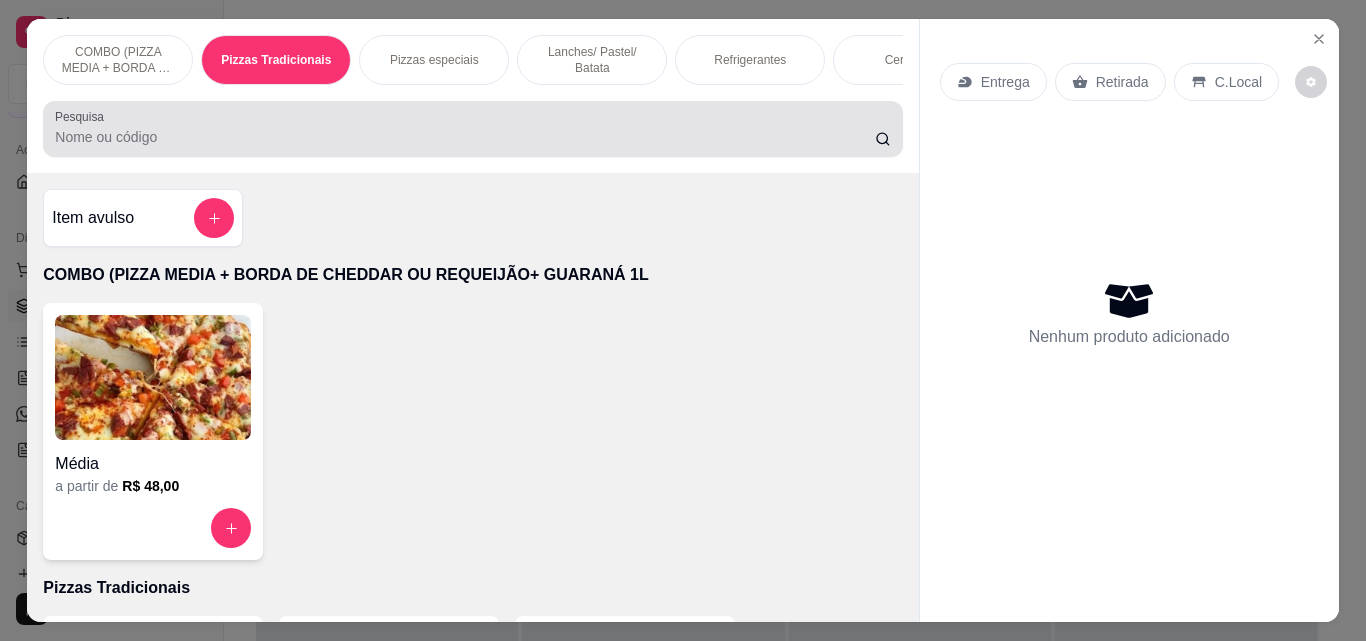 scroll, scrollTop: 403, scrollLeft: 0, axis: vertical 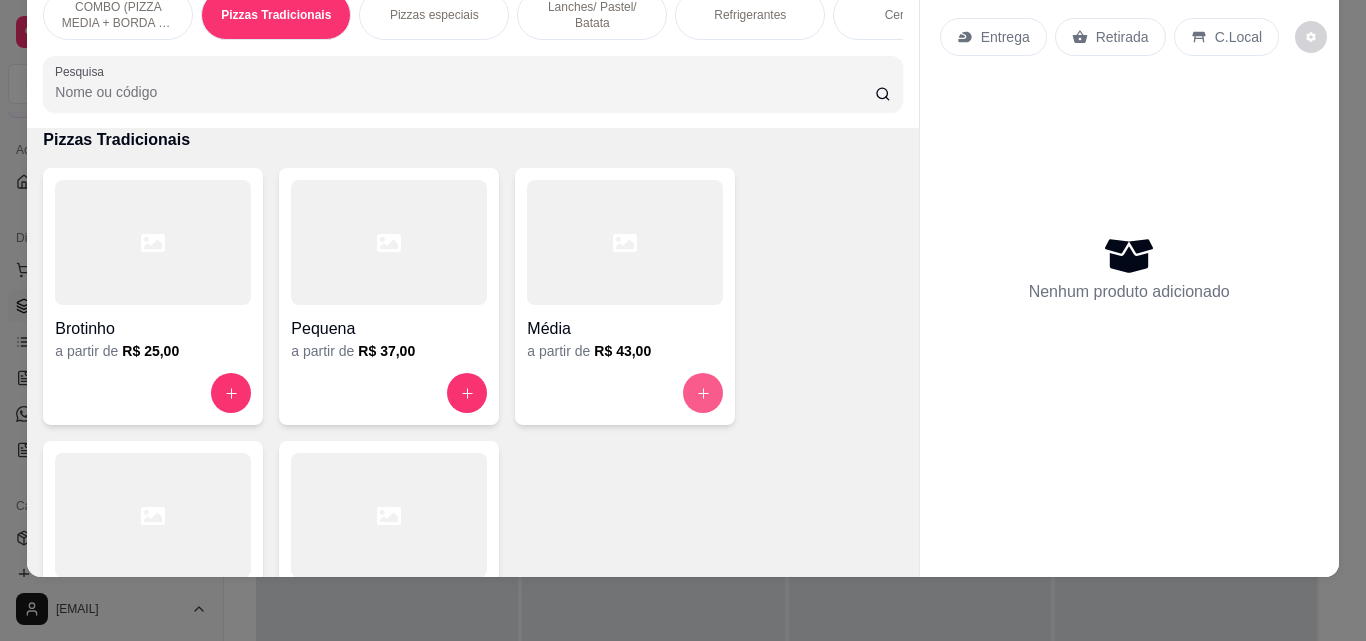 click 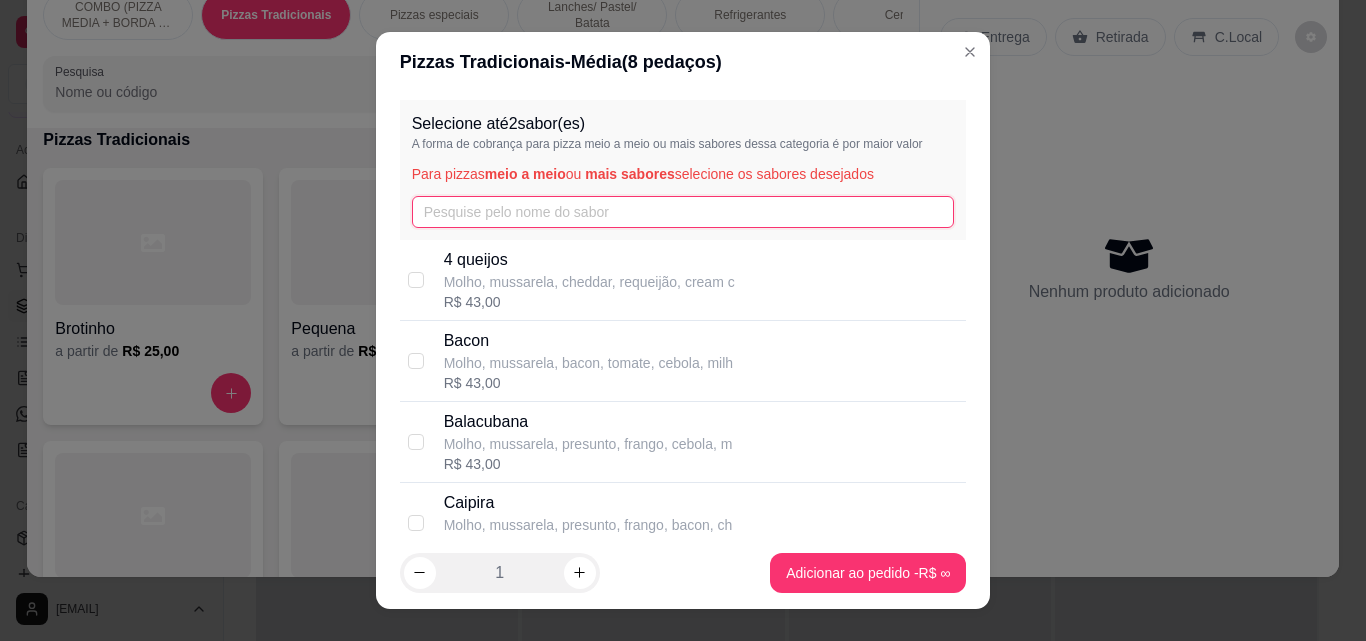 click at bounding box center (683, 212) 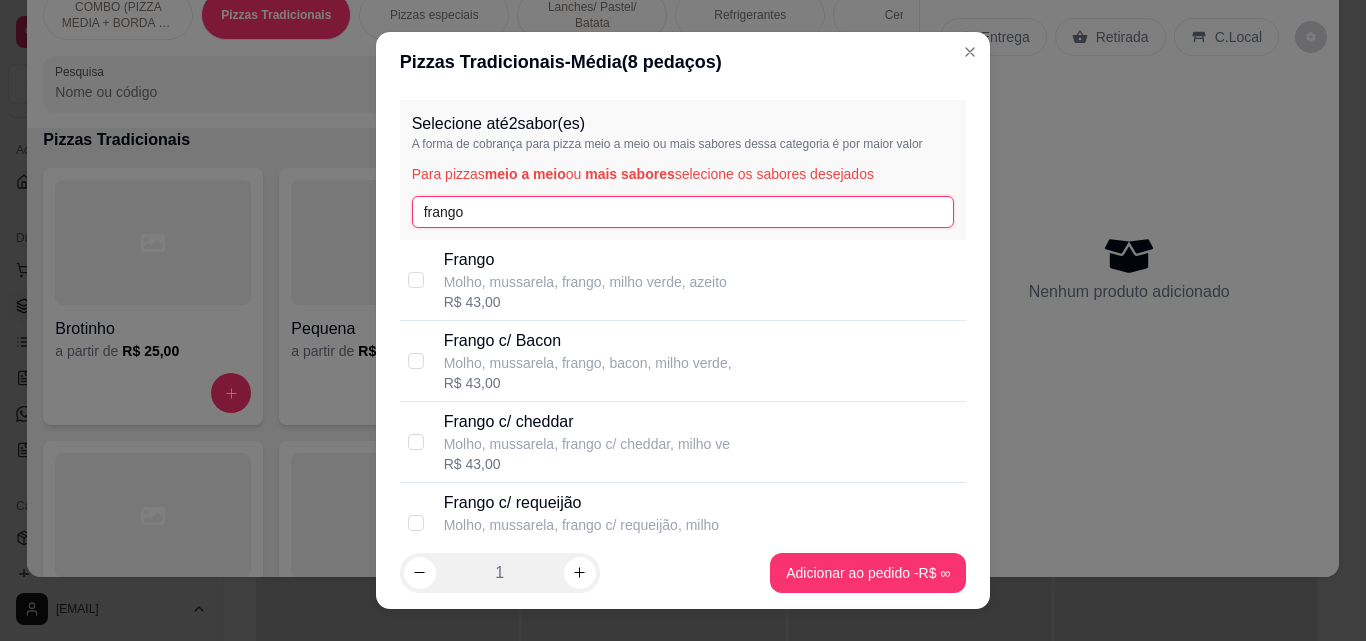 type on "frango" 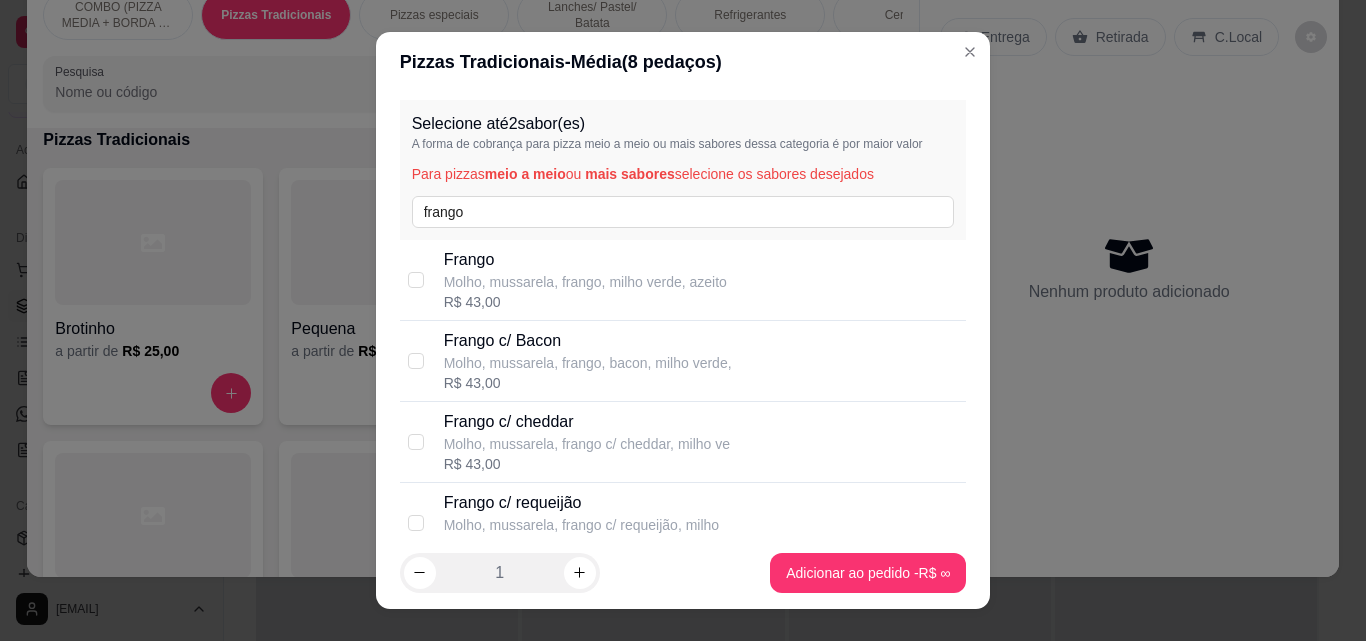 scroll, scrollTop: 389, scrollLeft: 0, axis: vertical 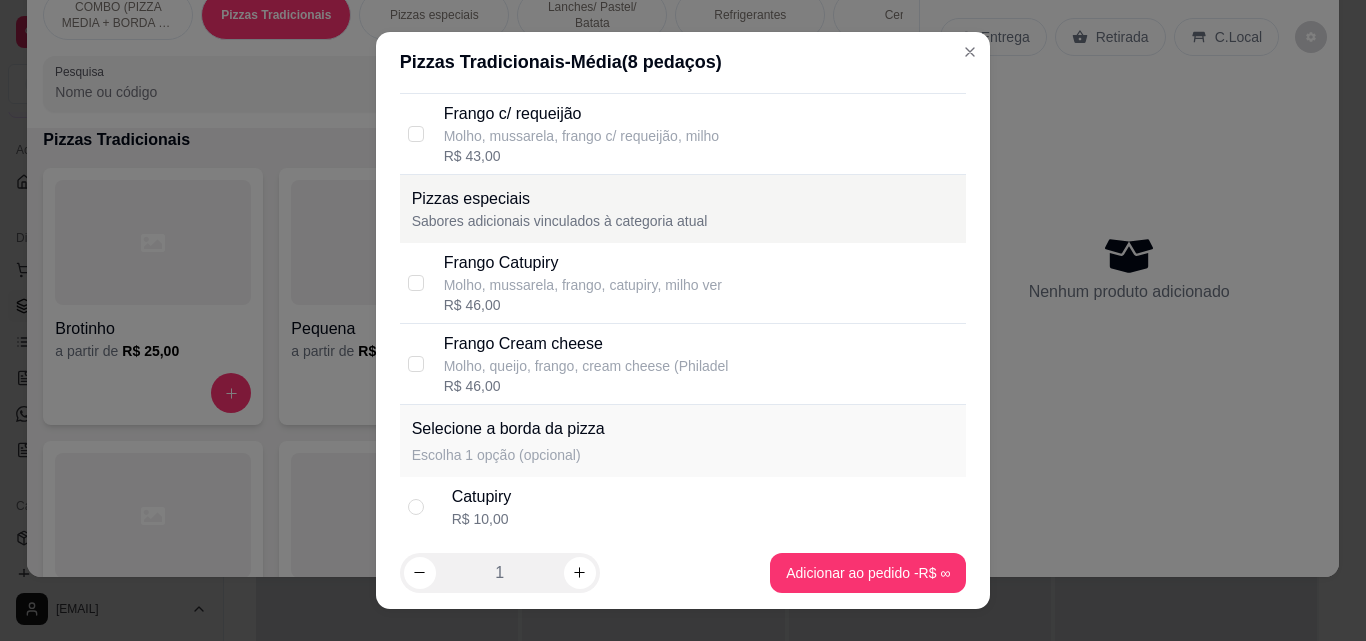 click on "Frango Cream cheese" at bounding box center [586, 344] 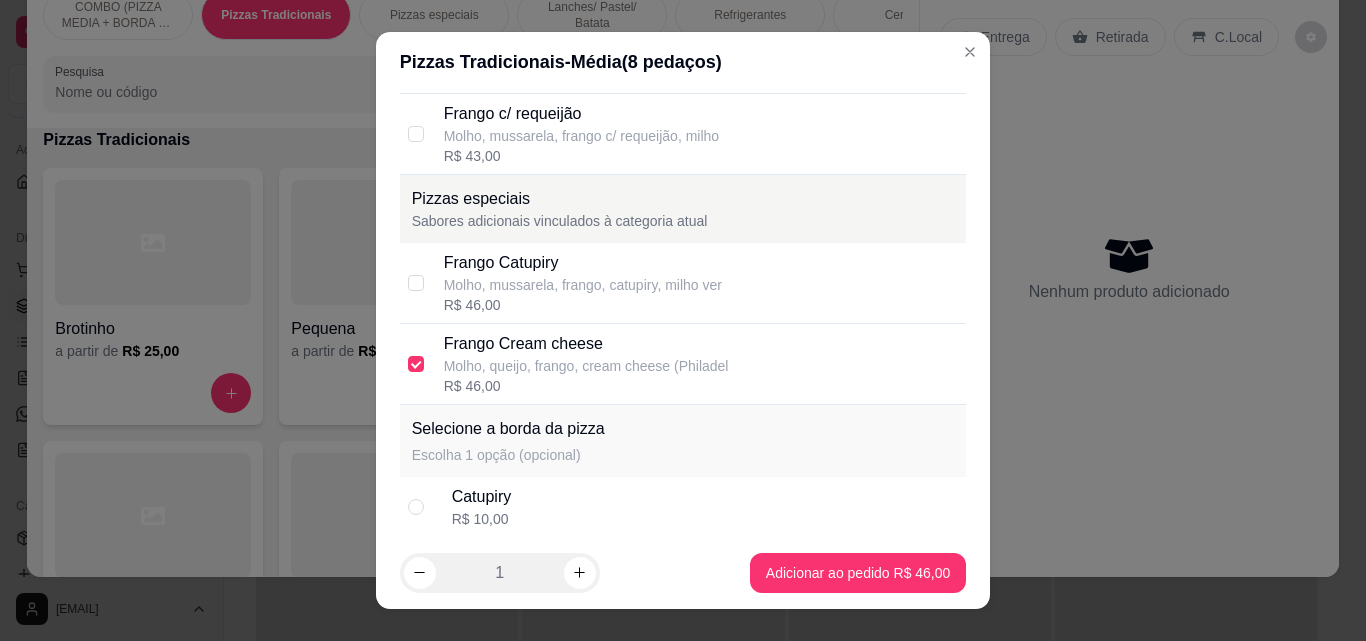scroll, scrollTop: 0, scrollLeft: 0, axis: both 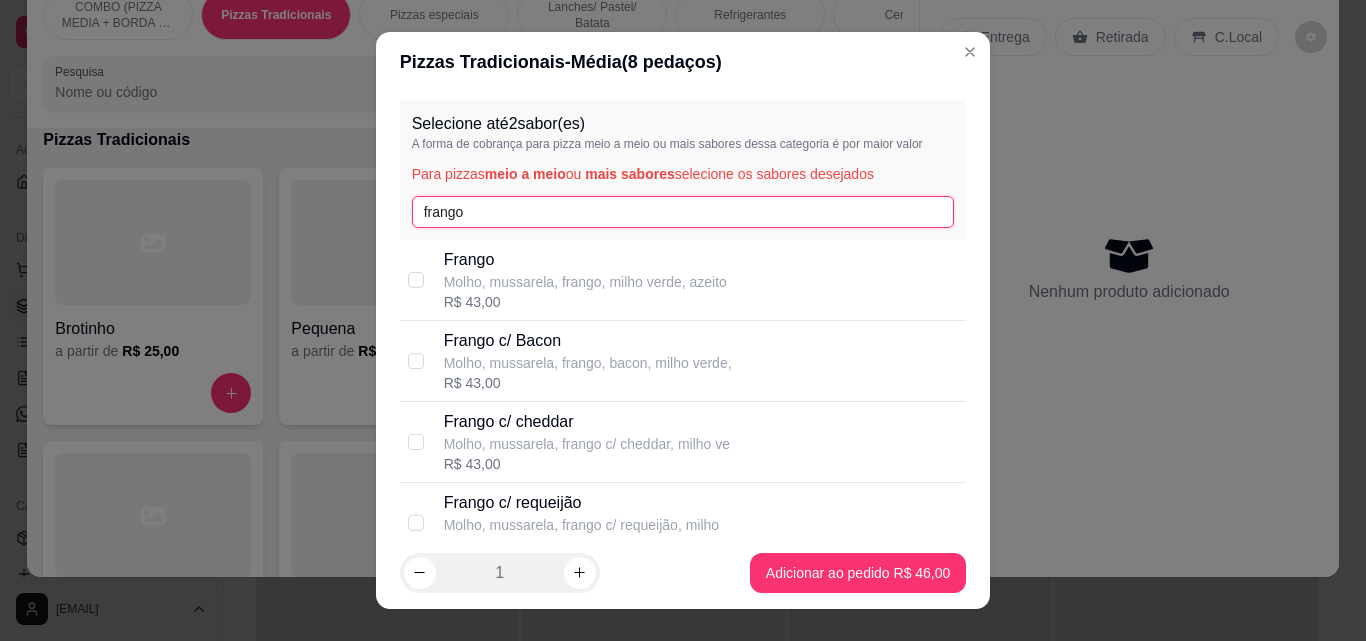 click on "frango" at bounding box center [683, 212] 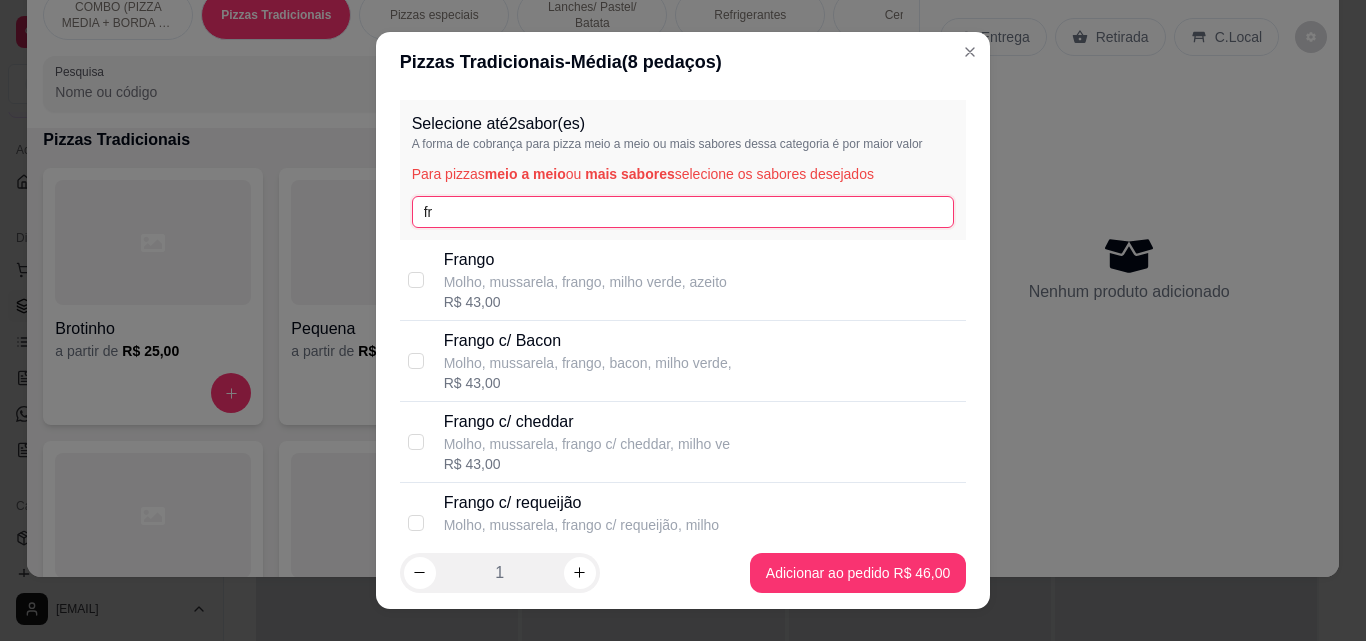 type on "f" 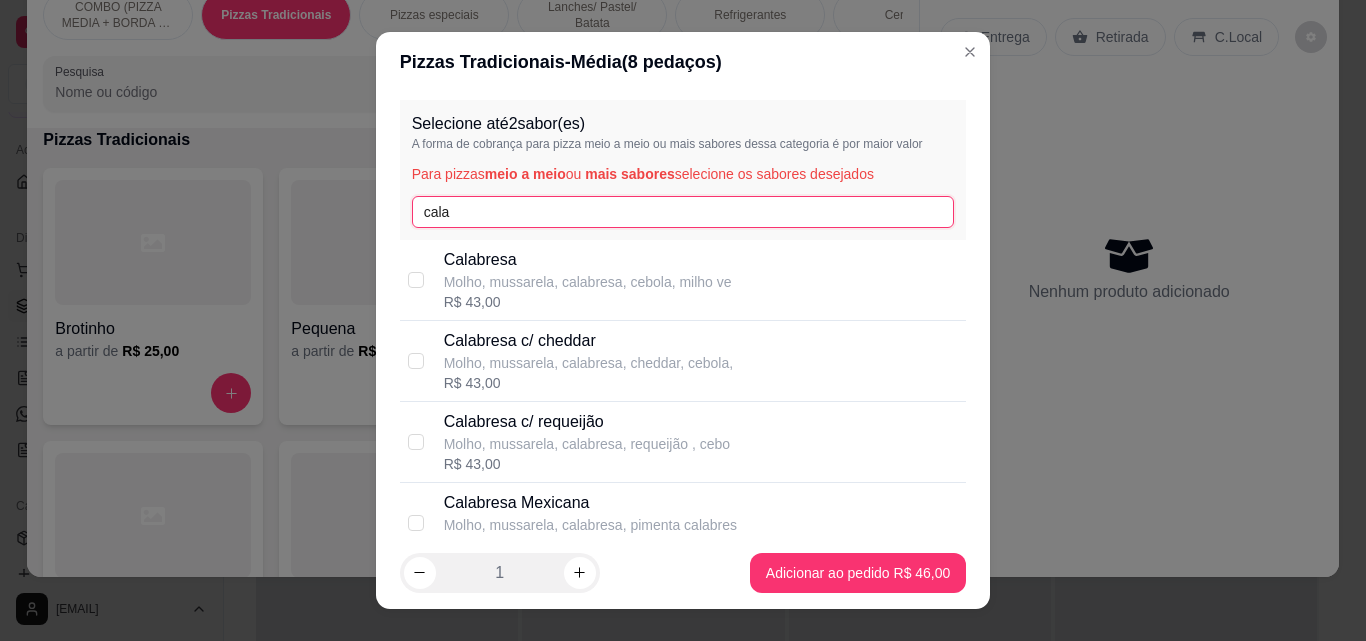 type on "cala" 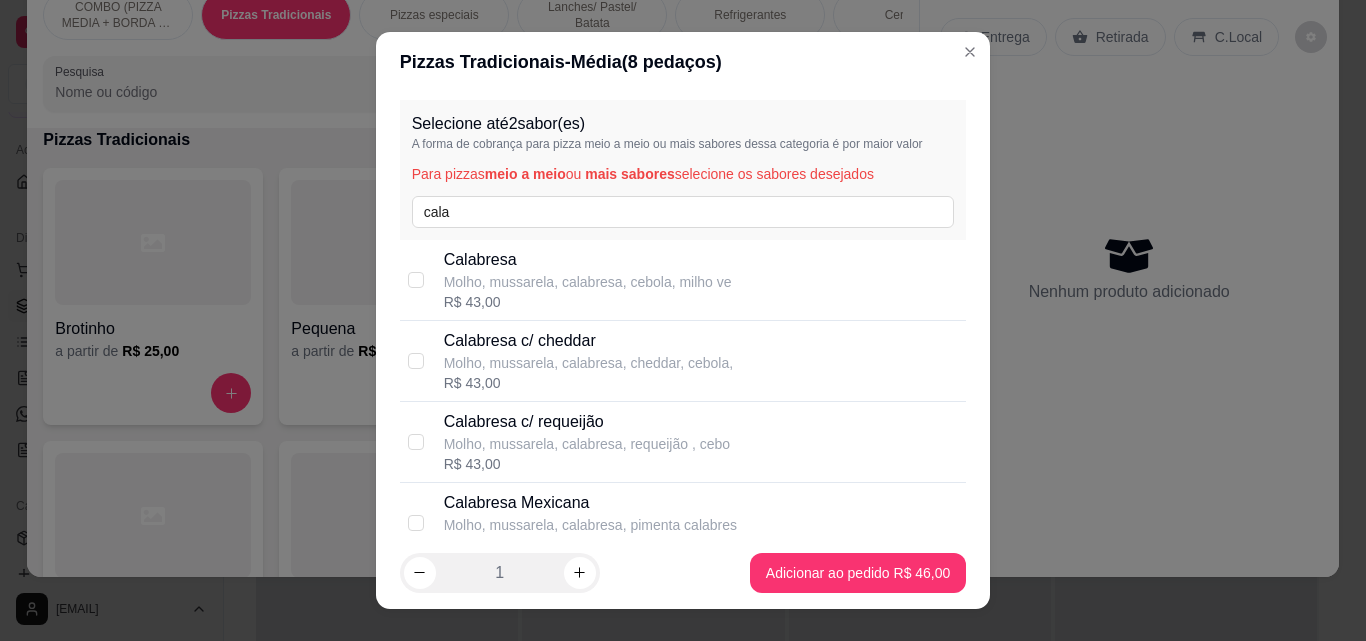 click on "Calabresa Molho, mussarela, calabresa, cebola, milho ve R$ 43,00" at bounding box center [701, 280] 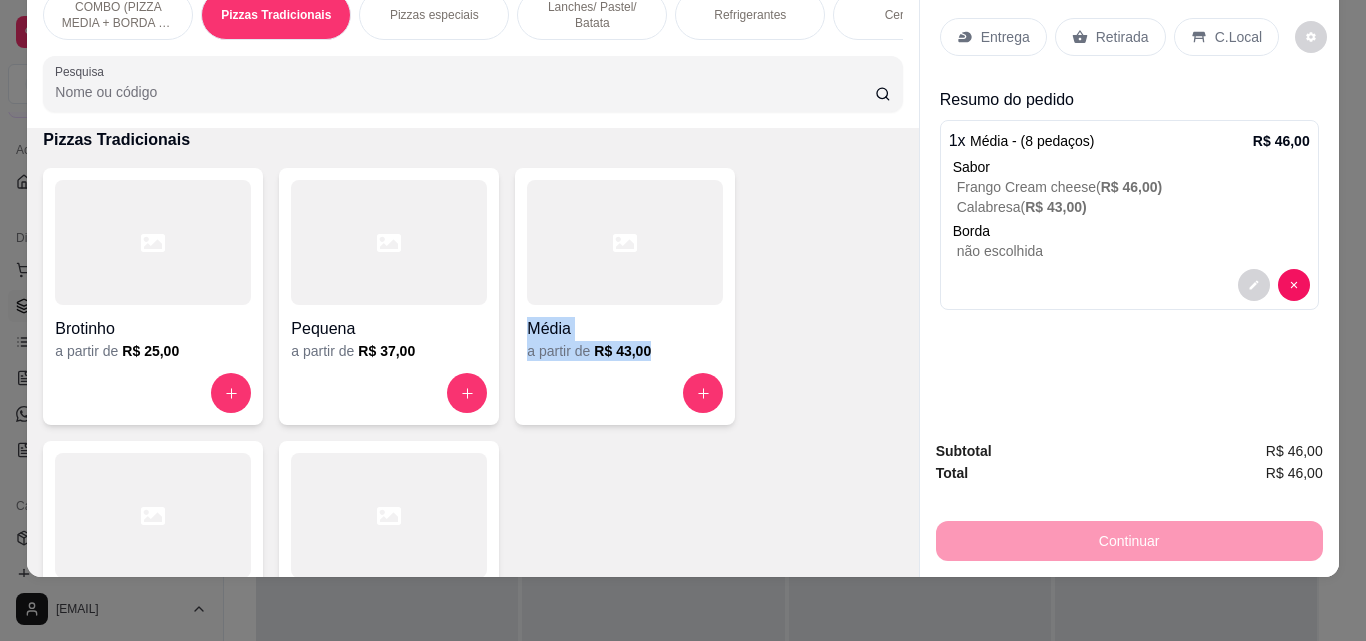 drag, startPoint x: 899, startPoint y: 573, endPoint x: 600, endPoint y: 160, distance: 509.87253 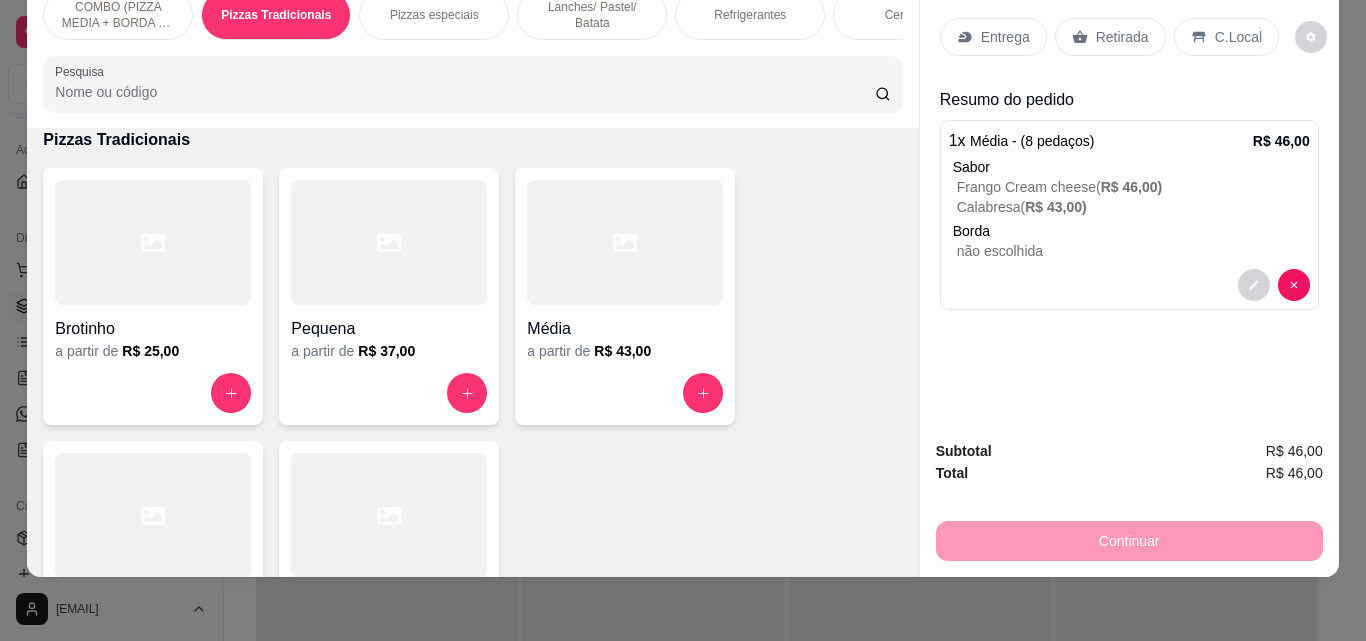click on "Entrega" at bounding box center [1005, 37] 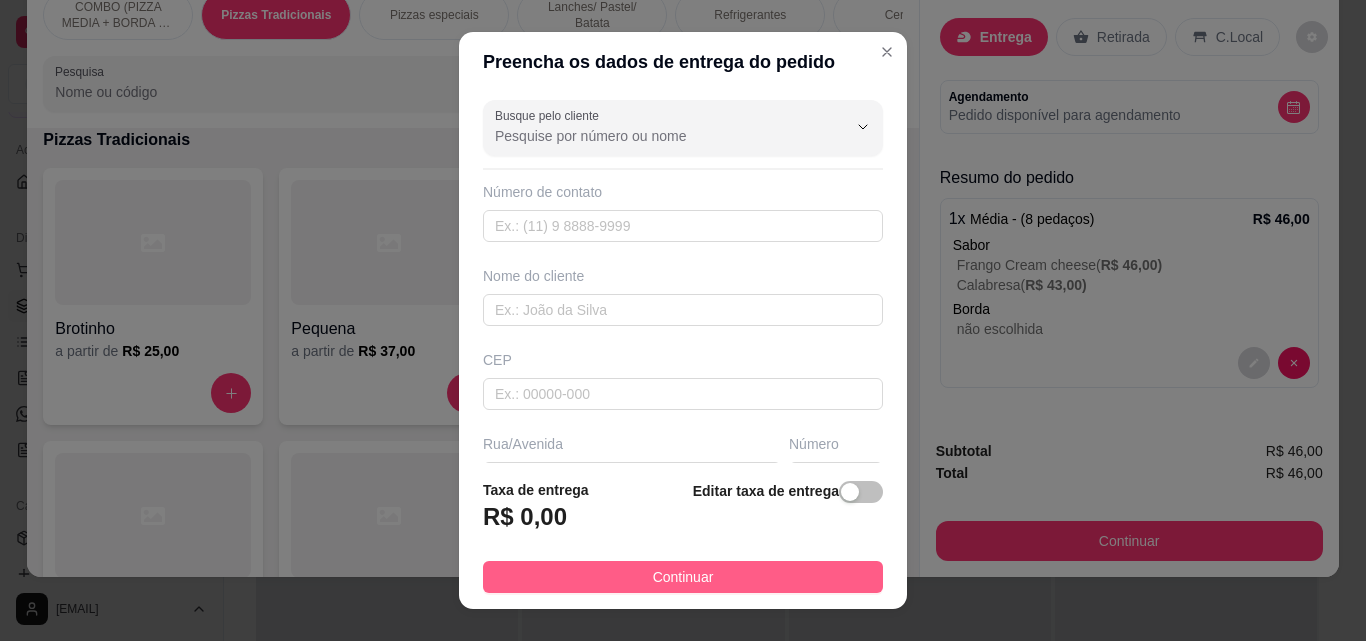 click on "Continuar" at bounding box center [683, 577] 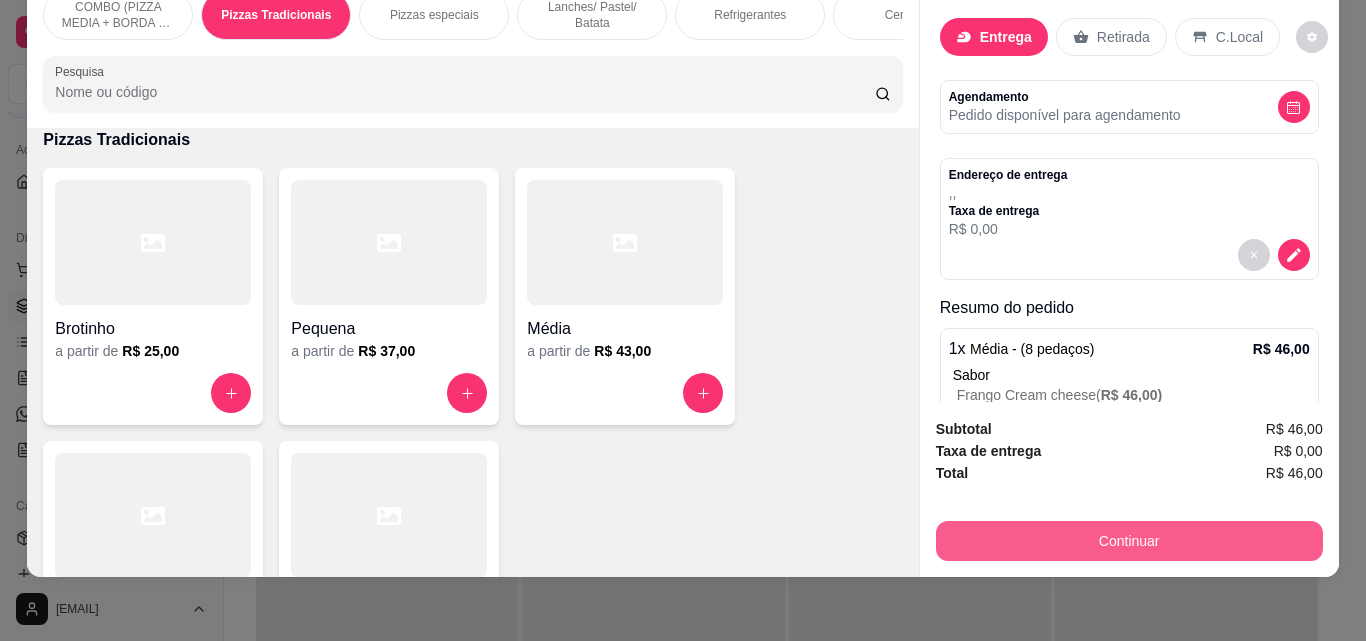 click on "Continuar" at bounding box center [1129, 541] 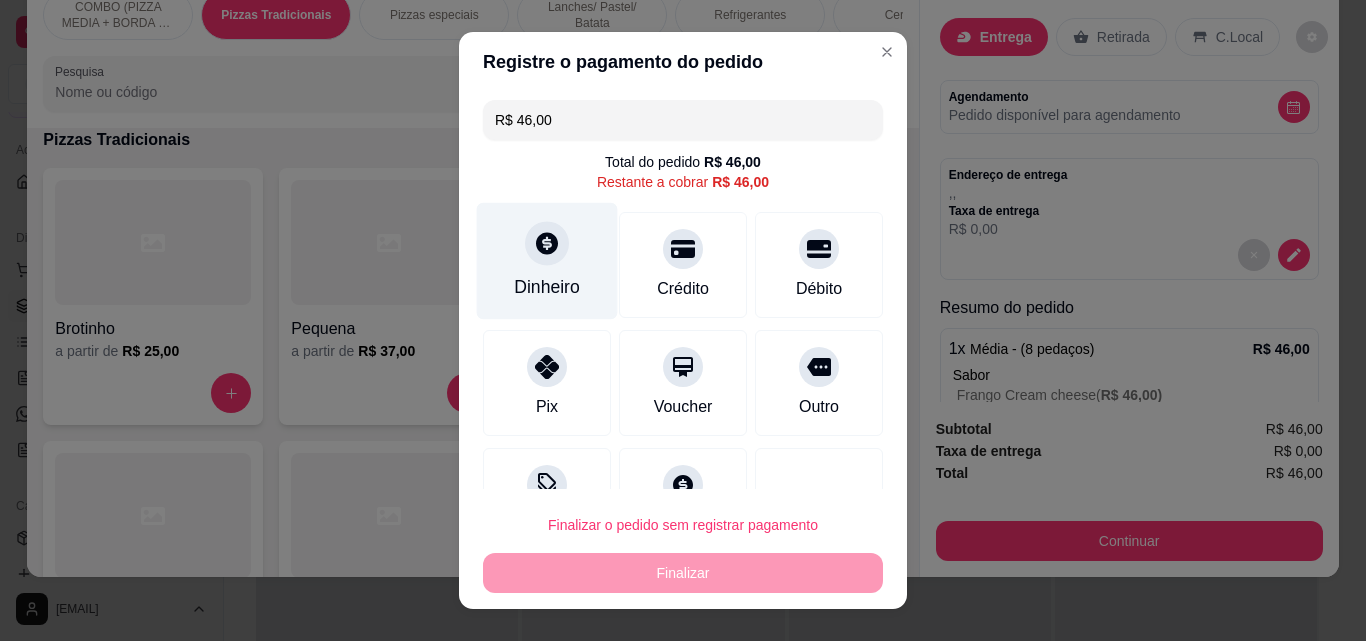 click on "Dinheiro" at bounding box center (547, 287) 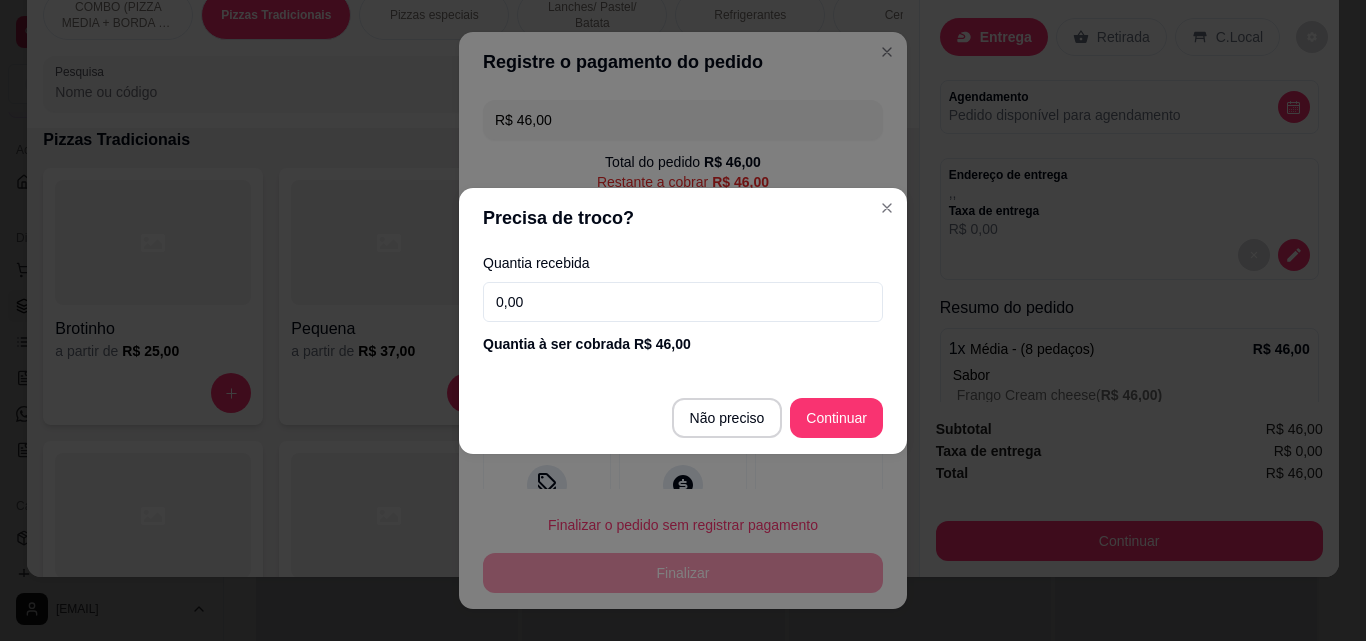 click on "0,00" at bounding box center (683, 302) 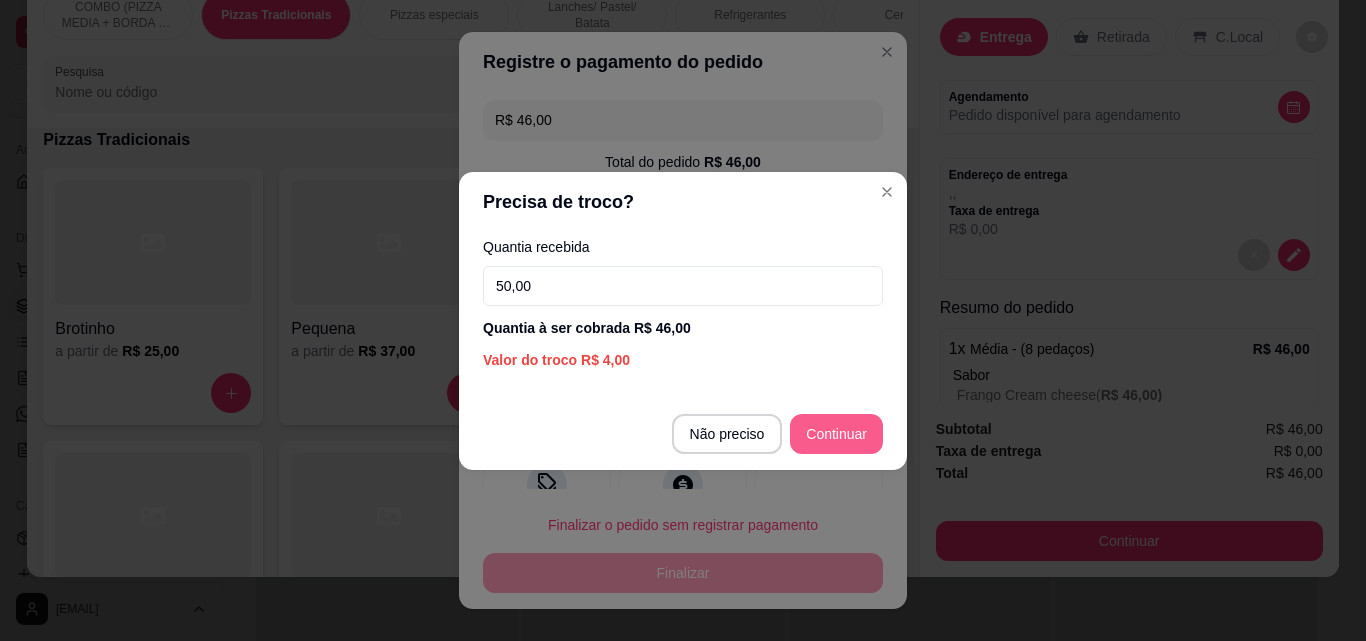 type on "50,00" 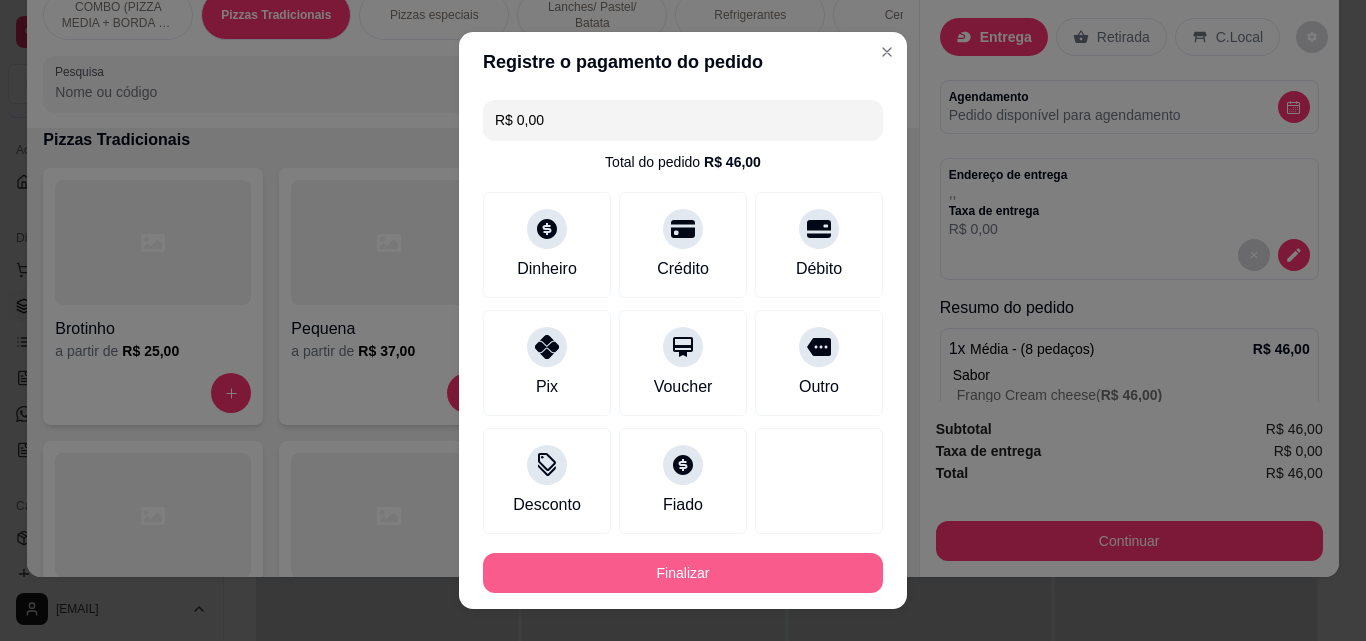 click on "Finalizar" at bounding box center [683, 573] 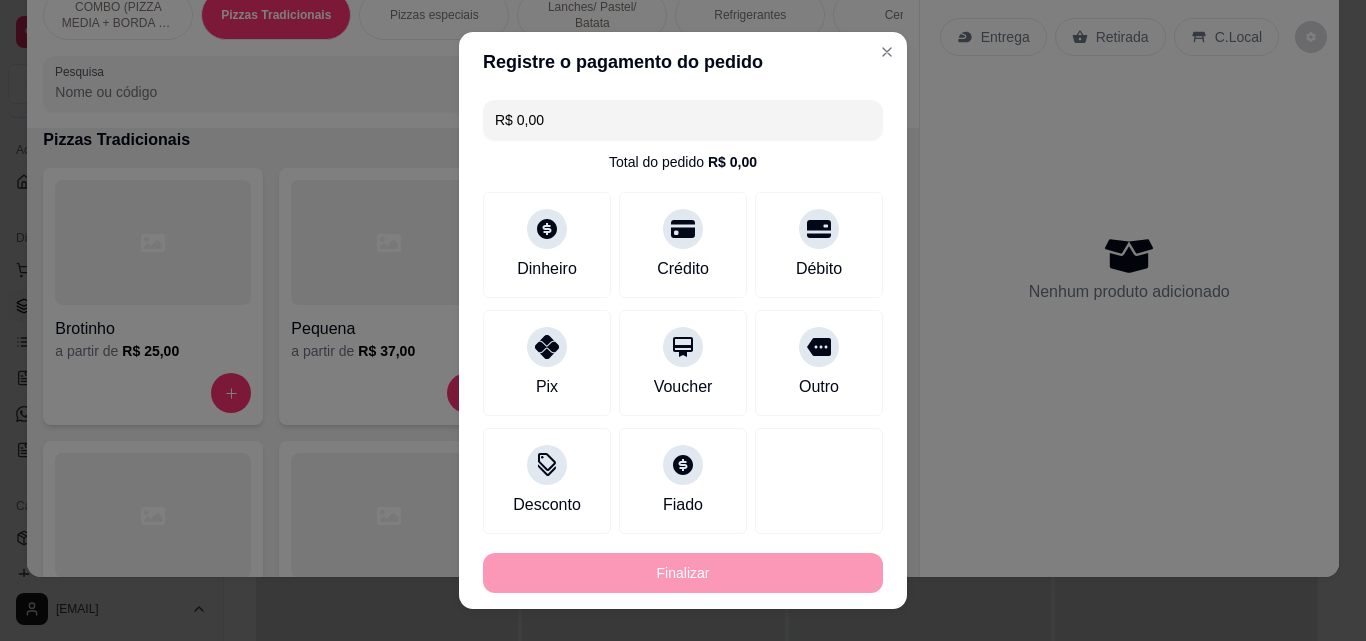 type on "-R$ 46,00" 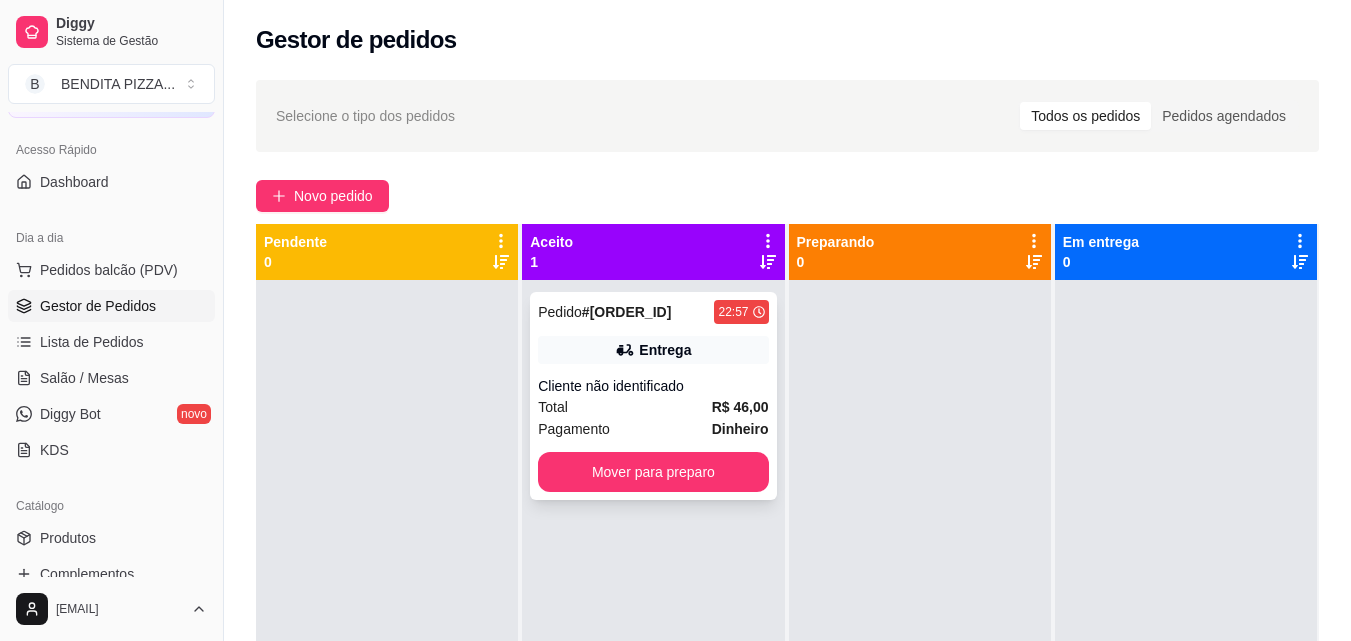 click on "Pagamento Dinheiro" at bounding box center (653, 429) 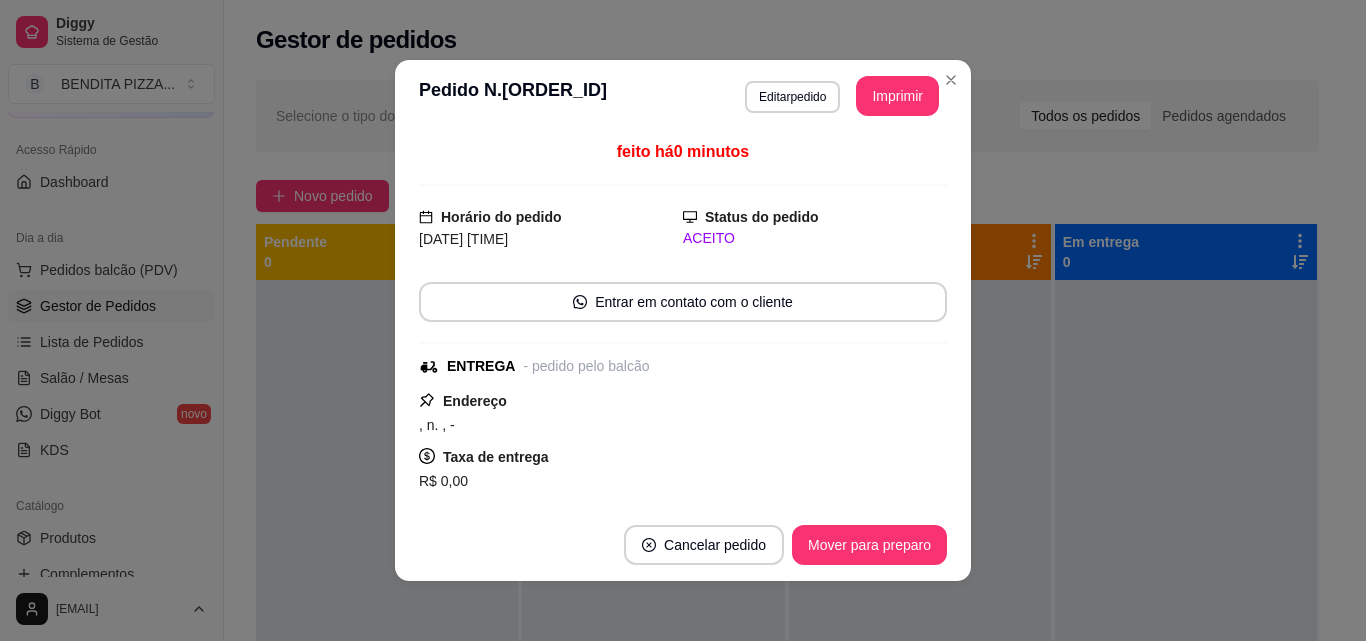 drag, startPoint x: 842, startPoint y: 237, endPoint x: 851, endPoint y: 209, distance: 29.410883 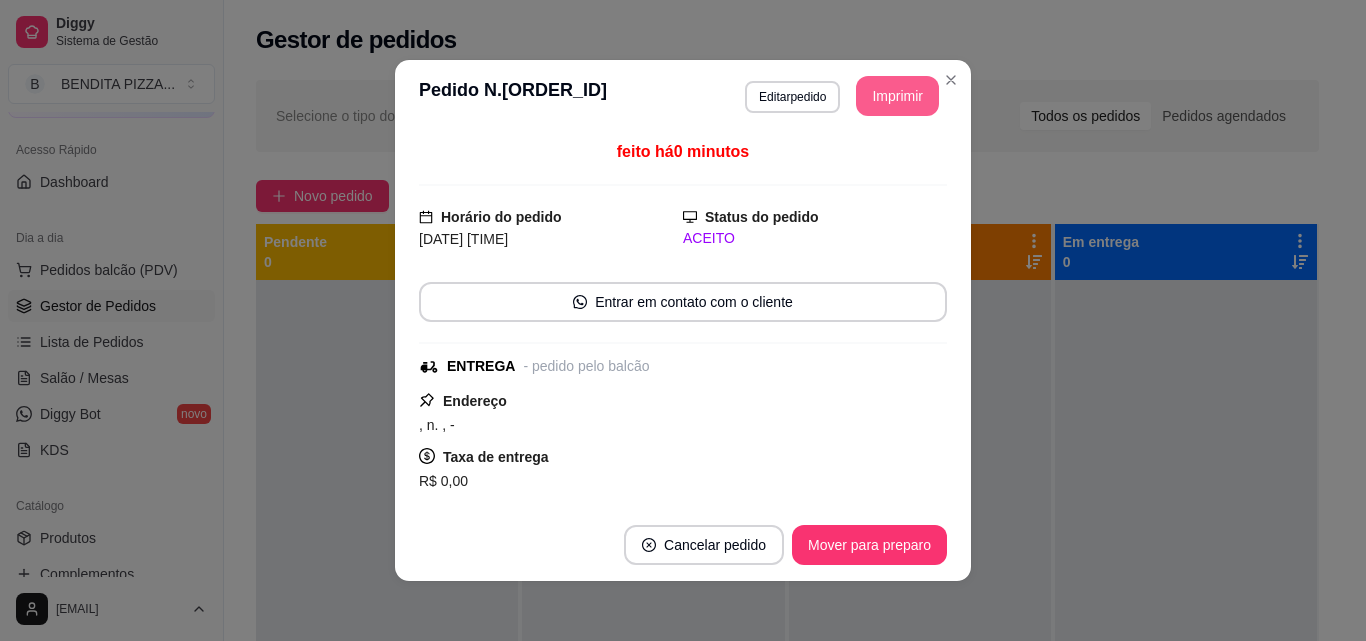 click on "Imprimir" at bounding box center [897, 96] 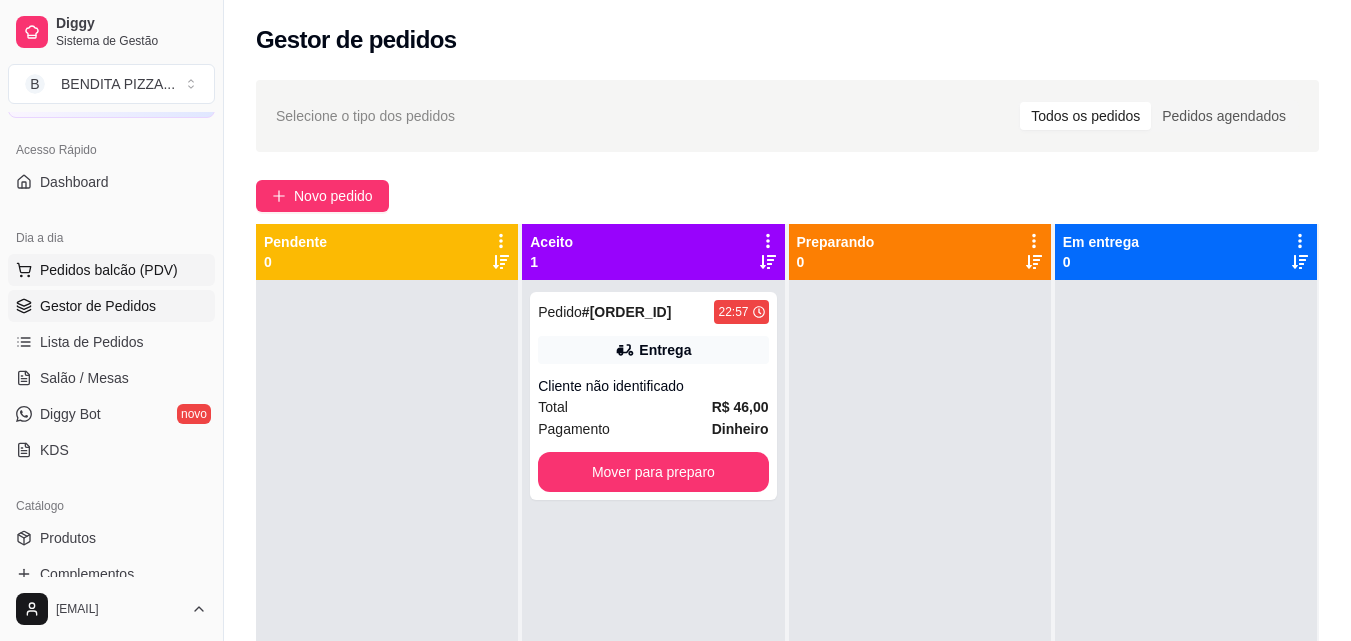 click on "Pedidos balcão (PDV)" at bounding box center [111, 270] 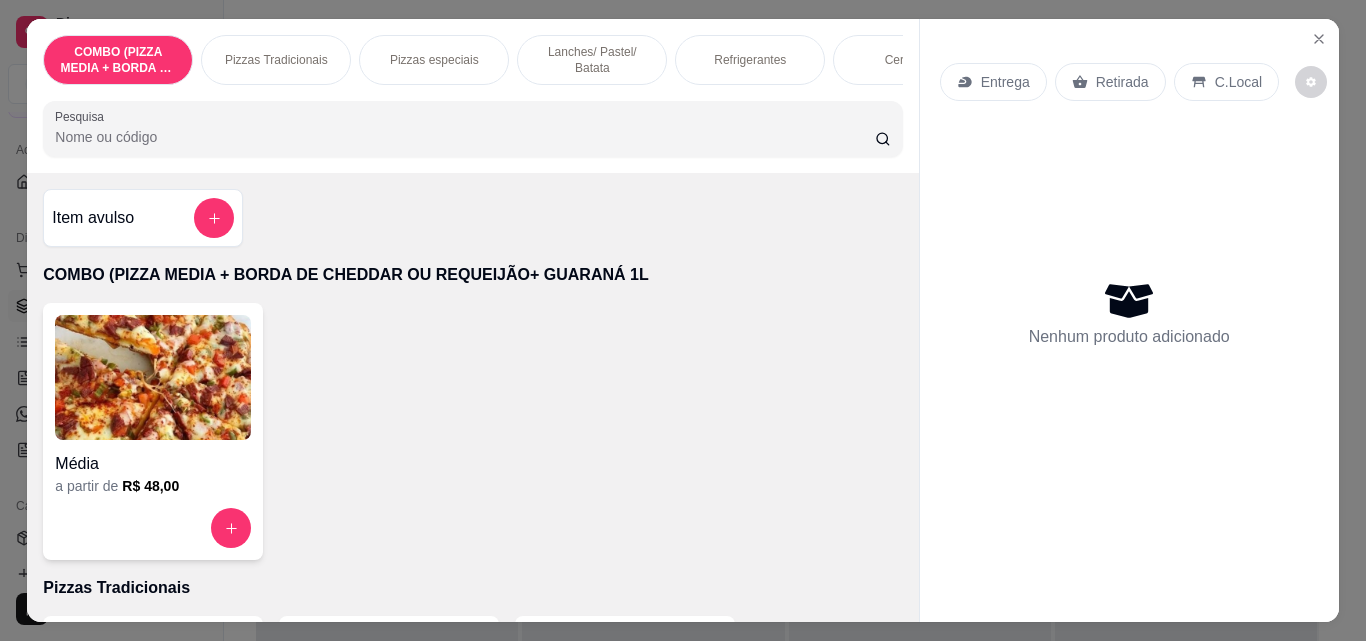 click on "Lanches/ Pastel/ Batata" at bounding box center [592, 60] 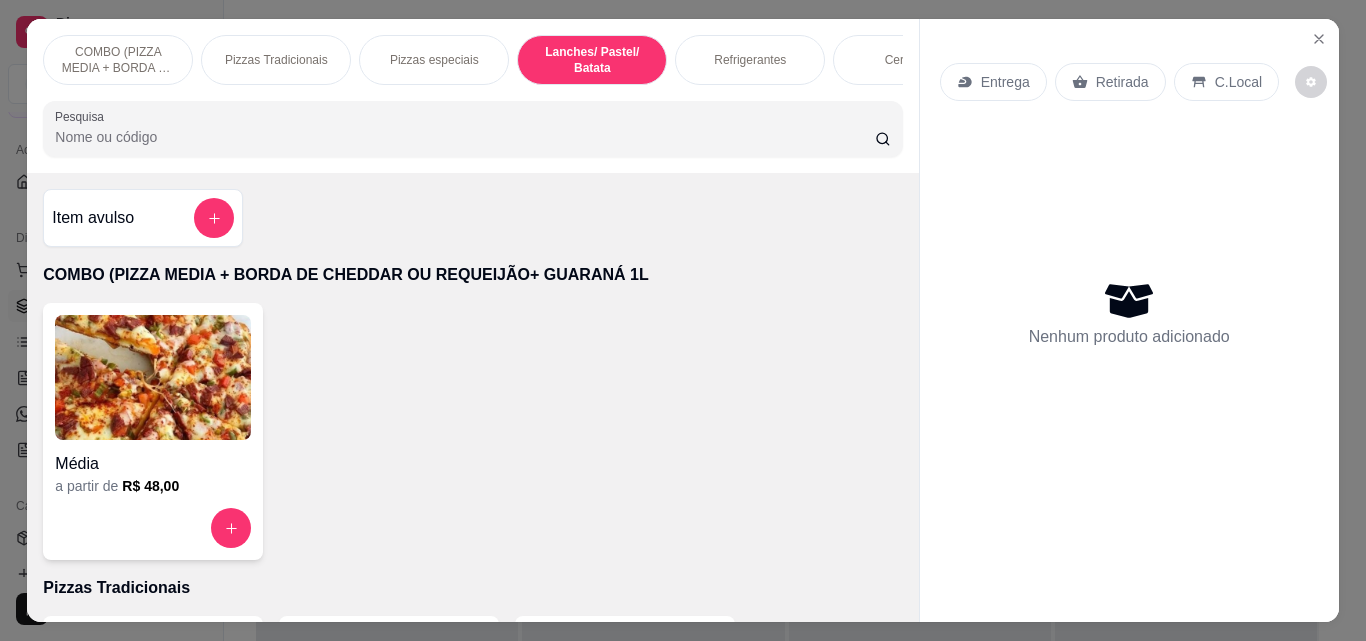scroll, scrollTop: 1575, scrollLeft: 0, axis: vertical 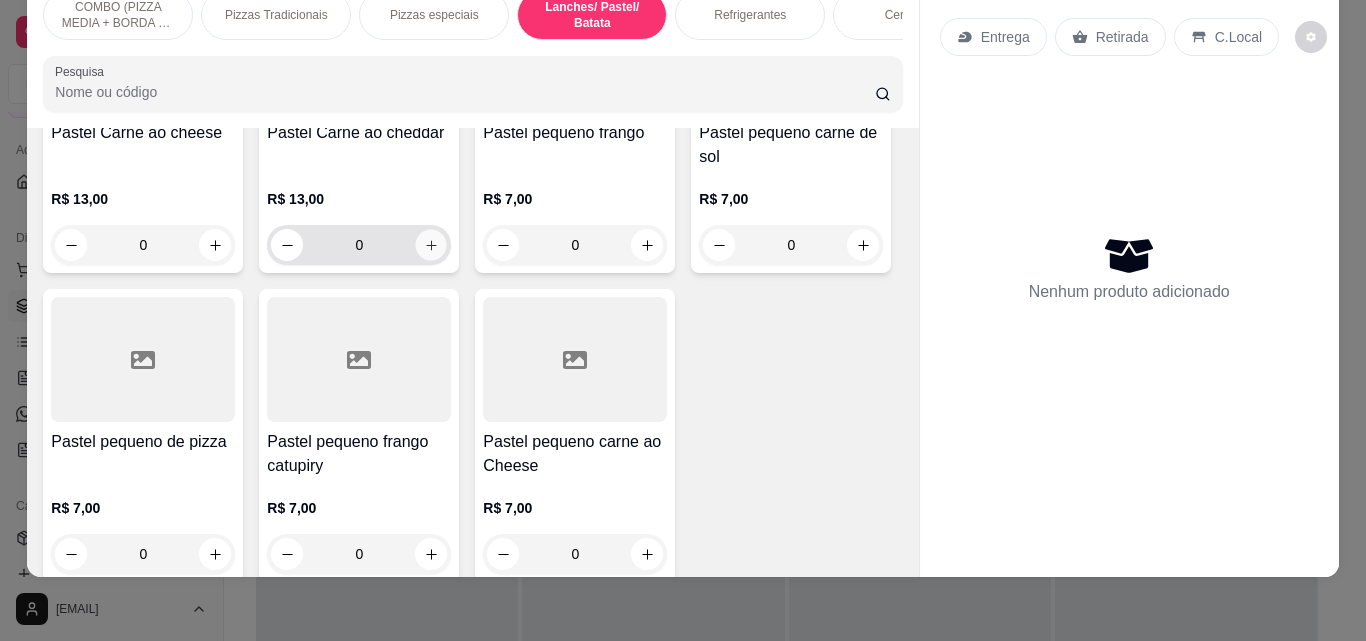 click 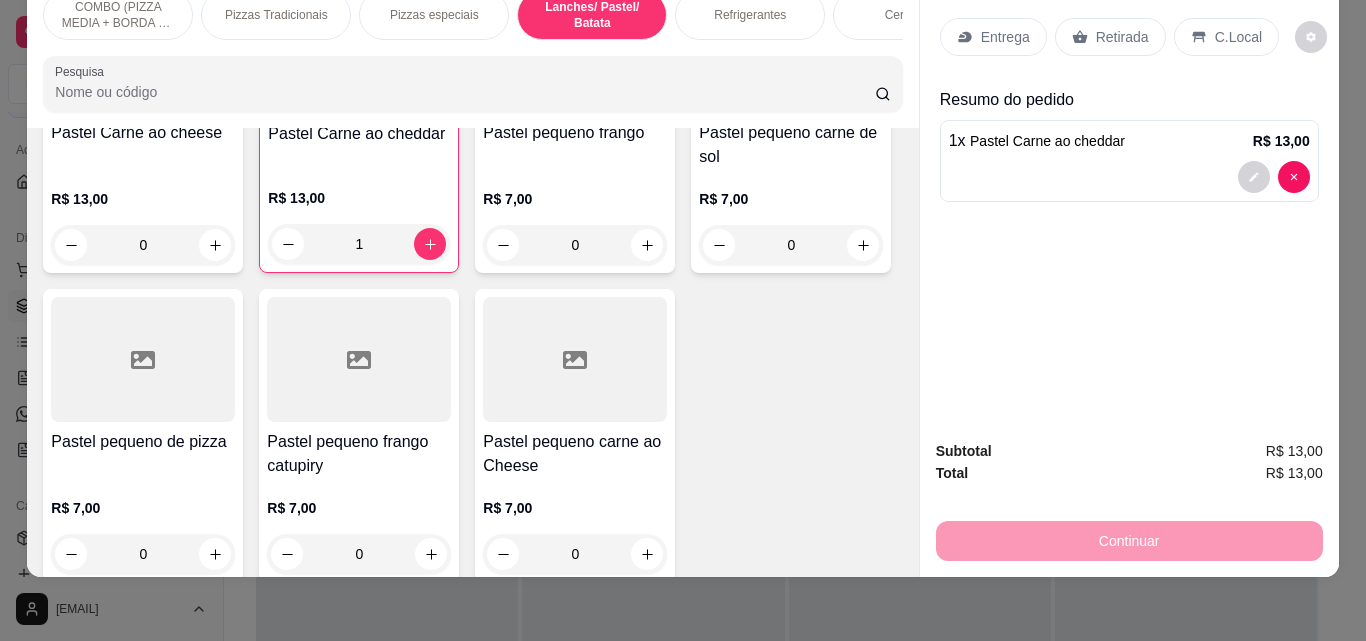 scroll, scrollTop: 2712, scrollLeft: 0, axis: vertical 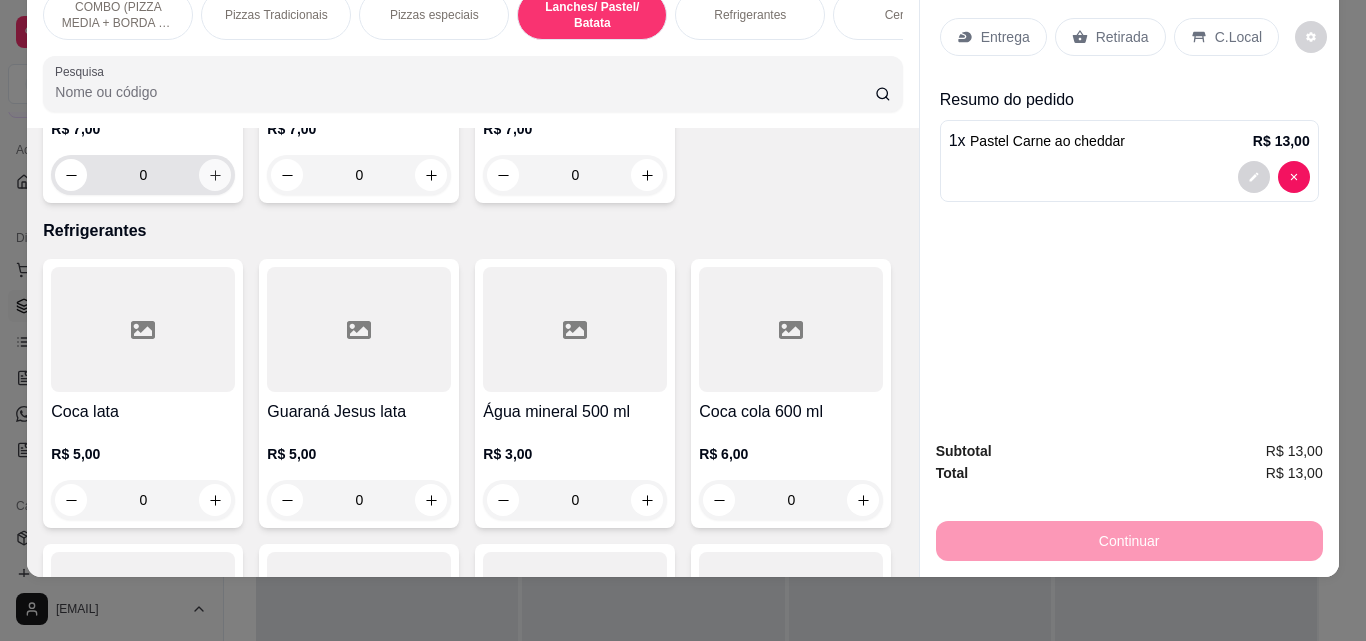 click 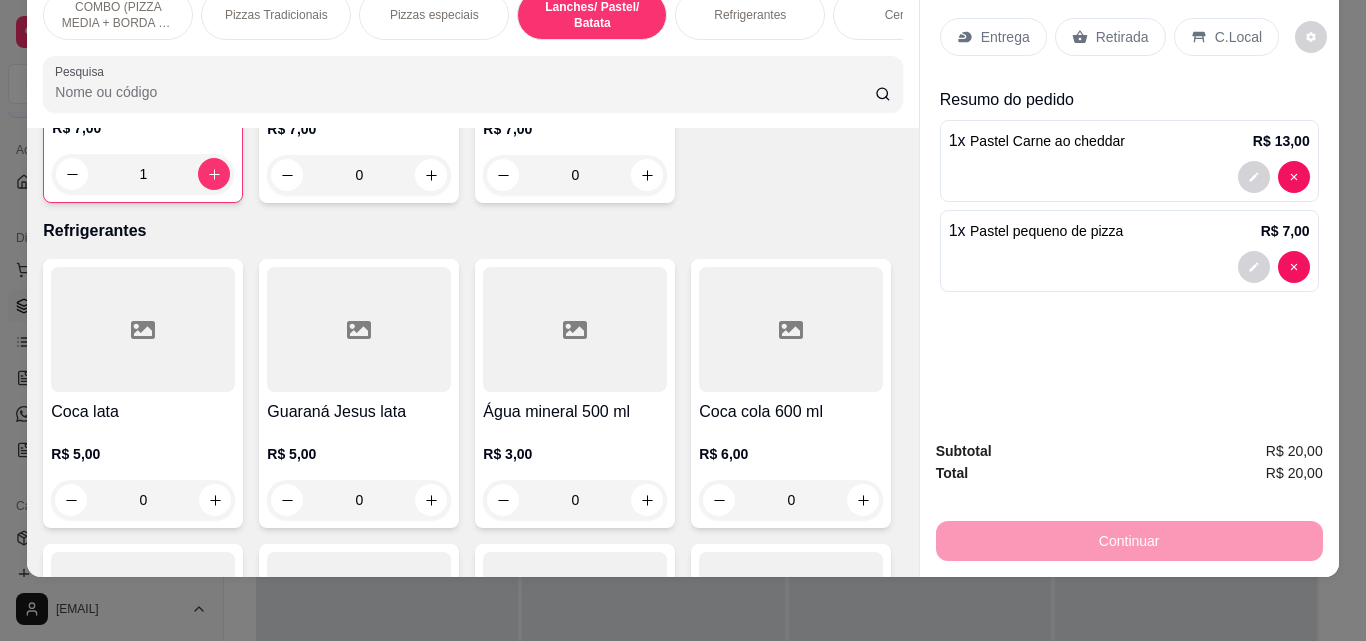 click on "Entrega" at bounding box center (1005, 37) 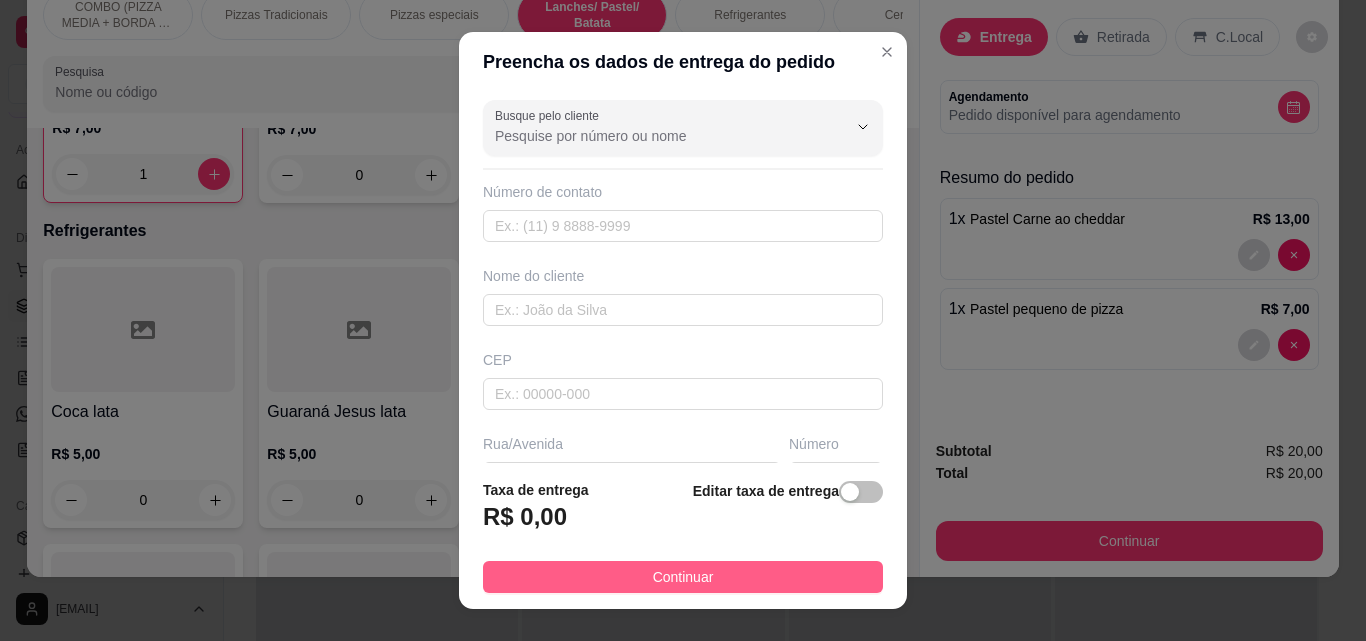 click on "Continuar" at bounding box center [683, 577] 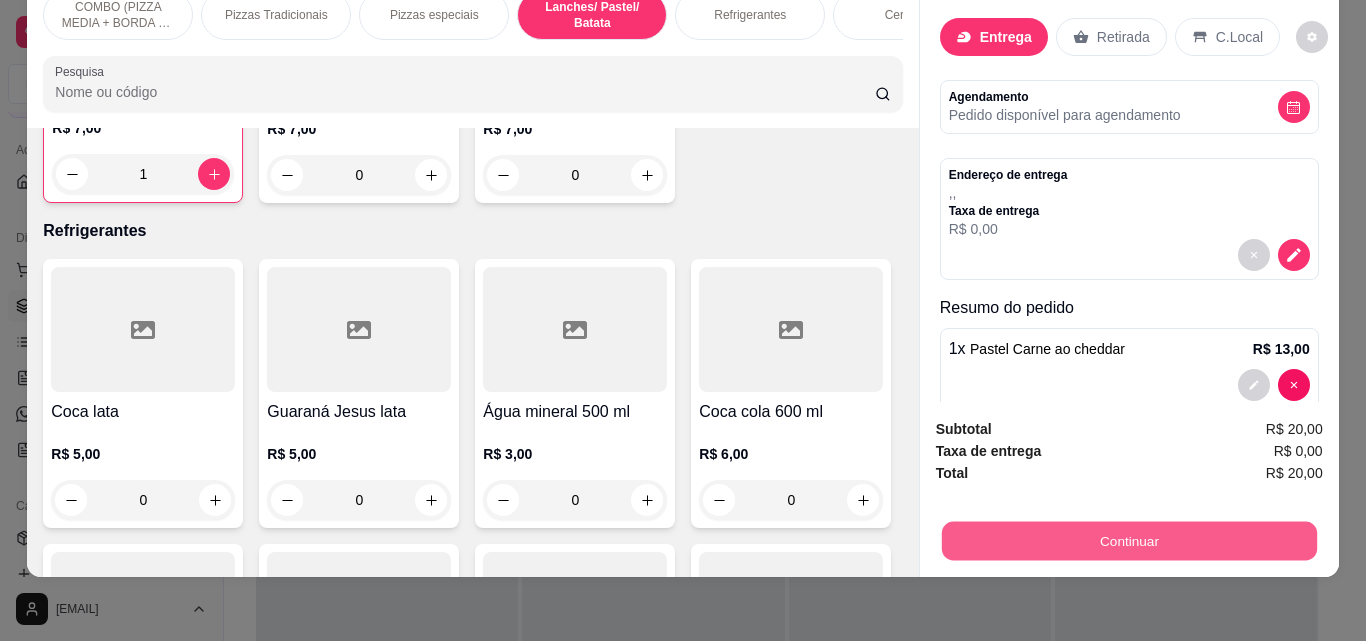click on "Continuar" at bounding box center [1128, 540] 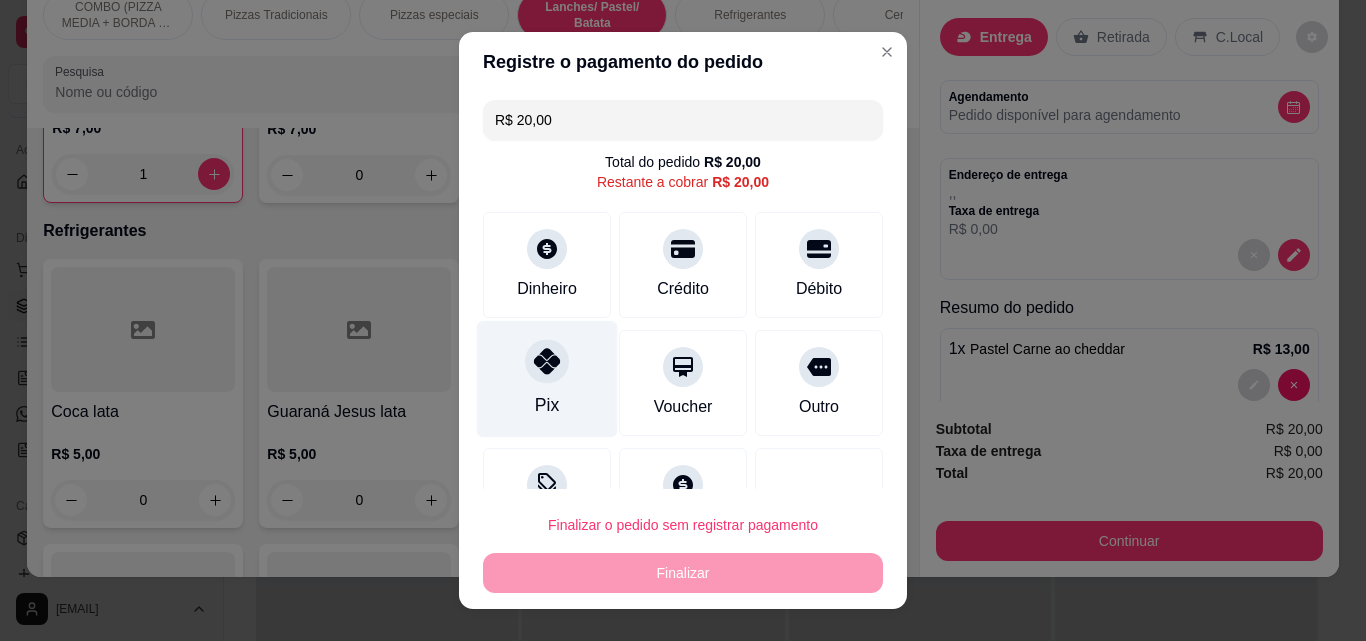 click at bounding box center [547, 361] 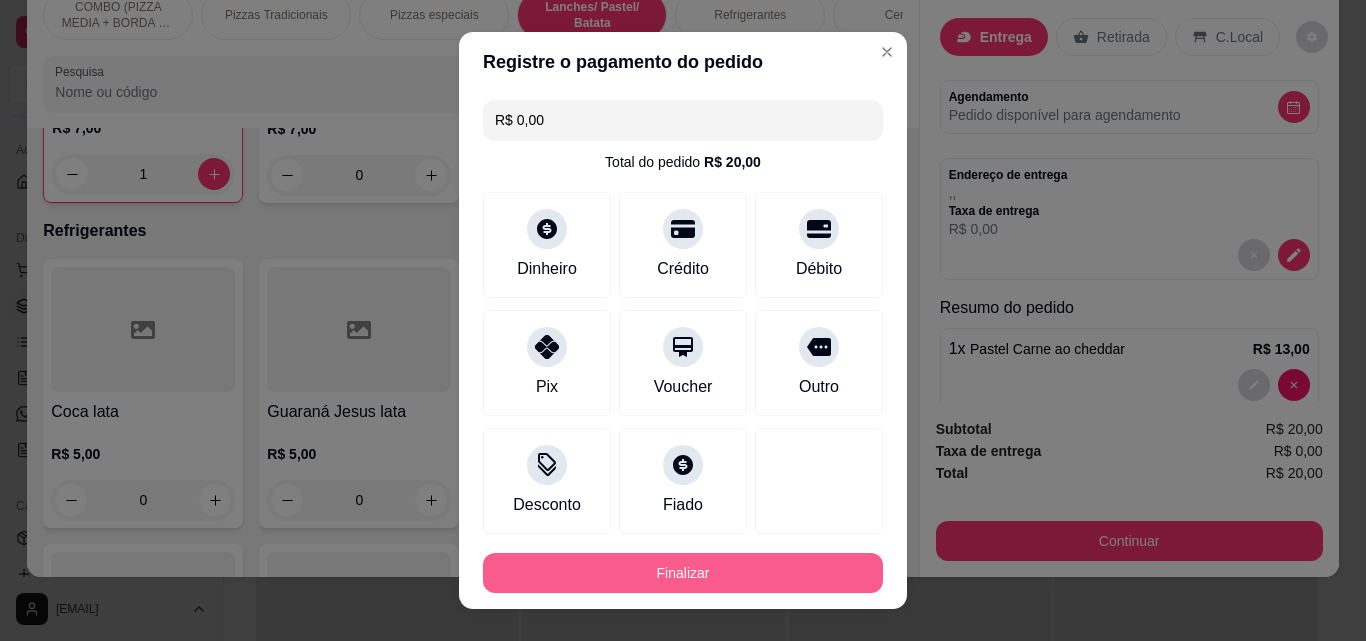 click on "Finalizar" at bounding box center [683, 573] 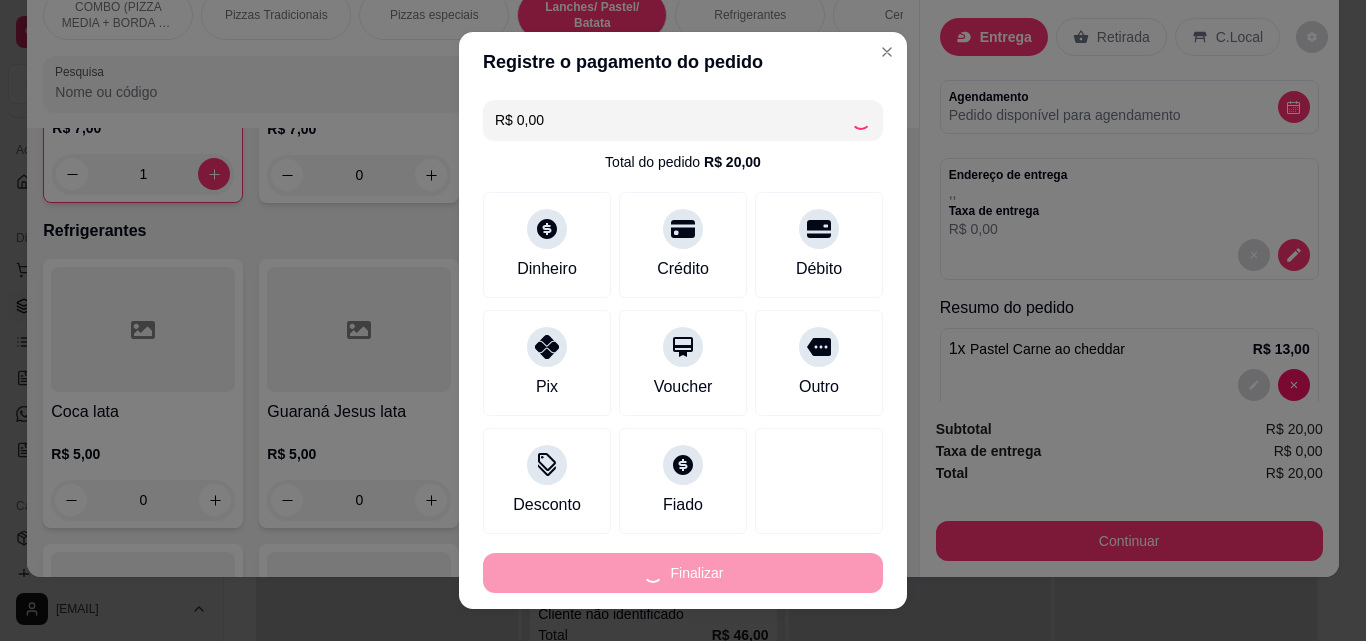 type on "0" 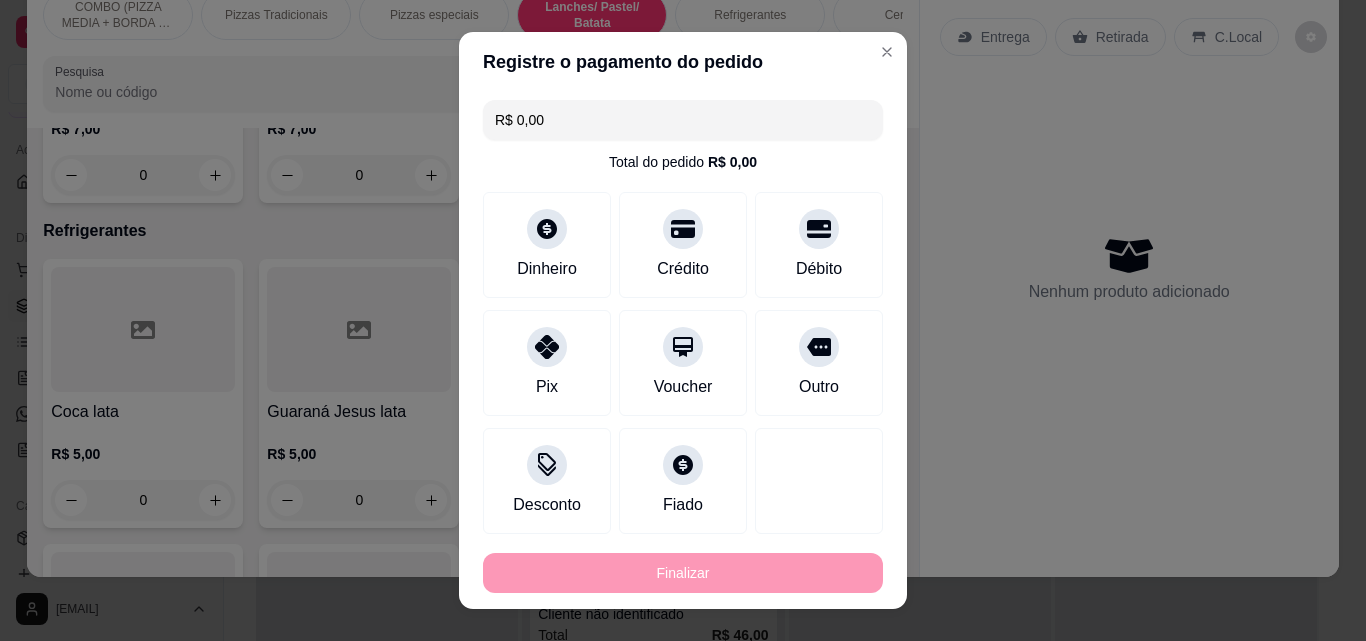 type on "-R$ 20,00" 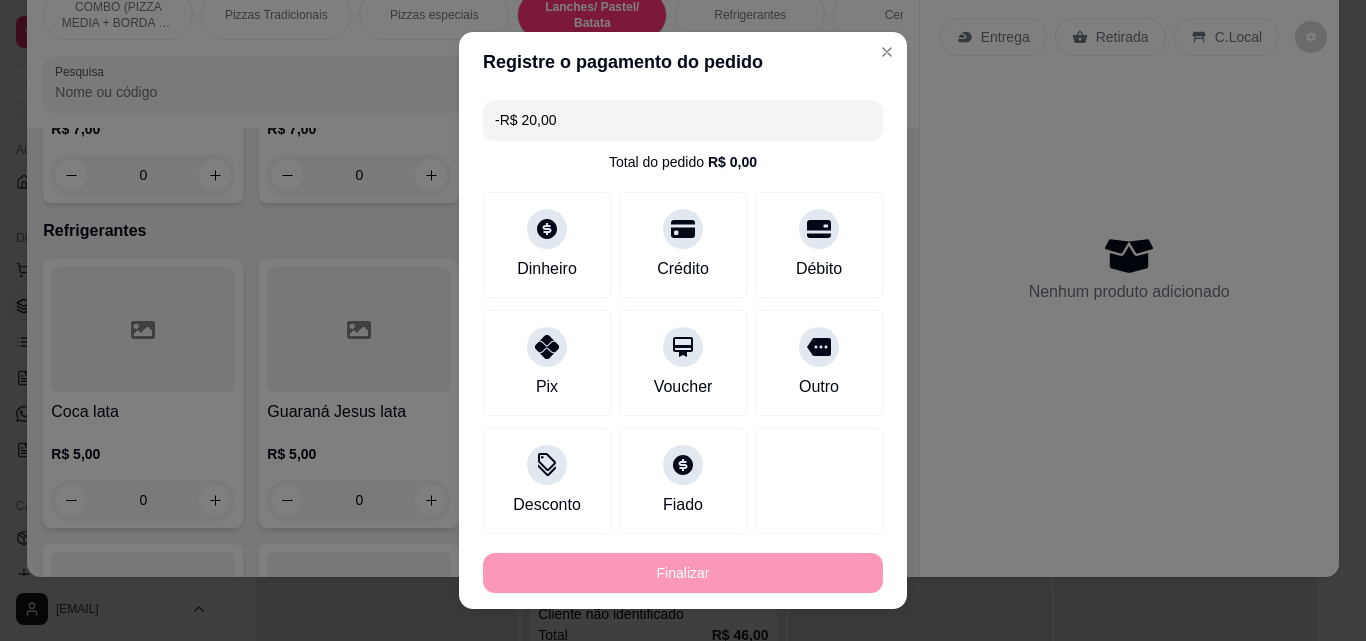 scroll, scrollTop: 2713, scrollLeft: 0, axis: vertical 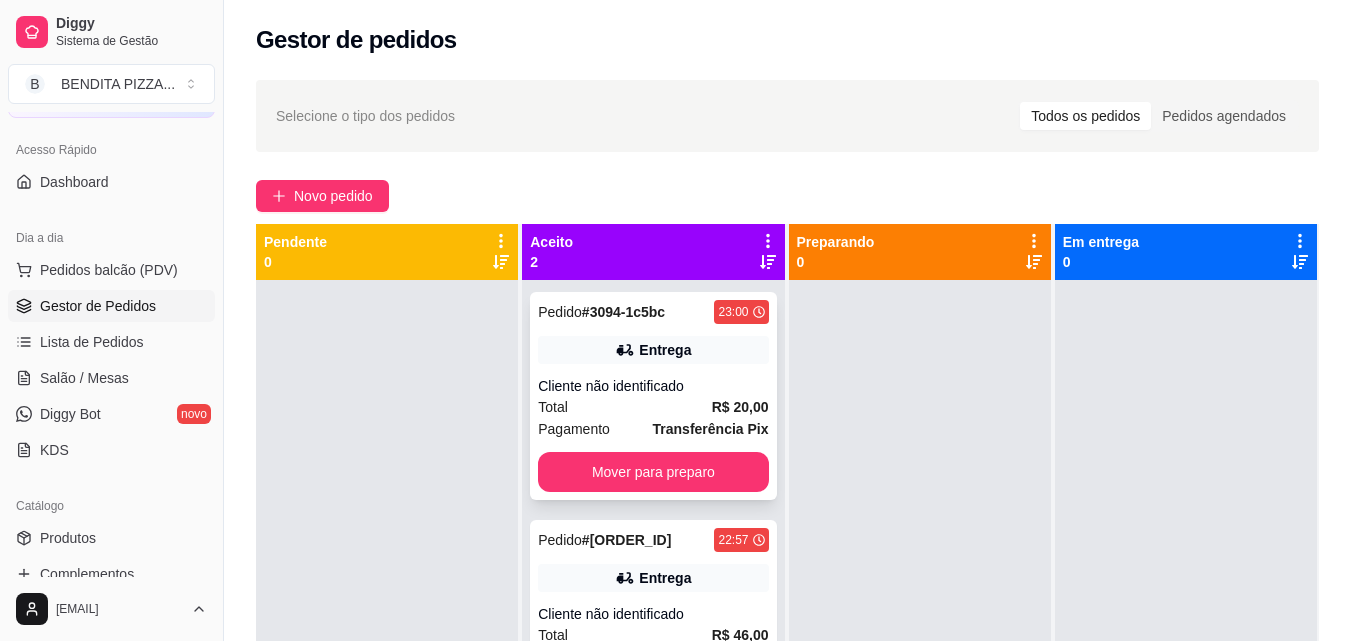 click on "Pedido  # [ORDER_ID] [TIME] Entrega Cliente não identificado Total R$ 20,00 Pagamento Transferência Pix Mover para preparo" at bounding box center (653, 396) 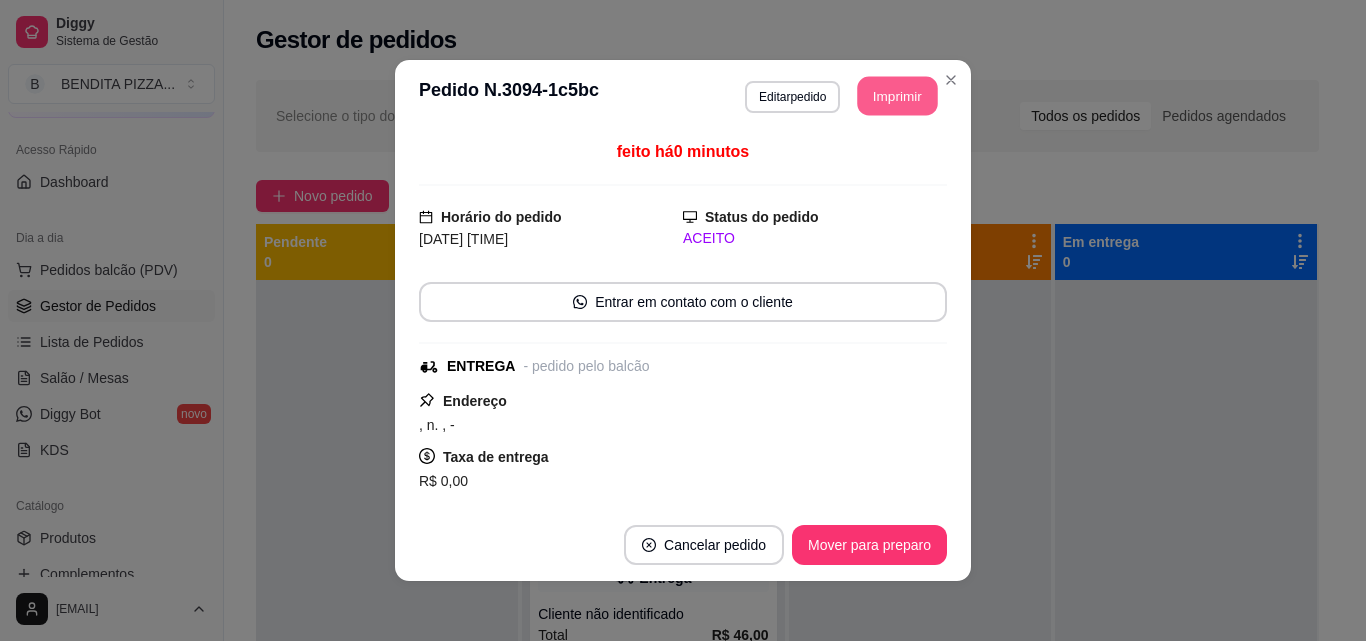 click on "Imprimir" at bounding box center [898, 96] 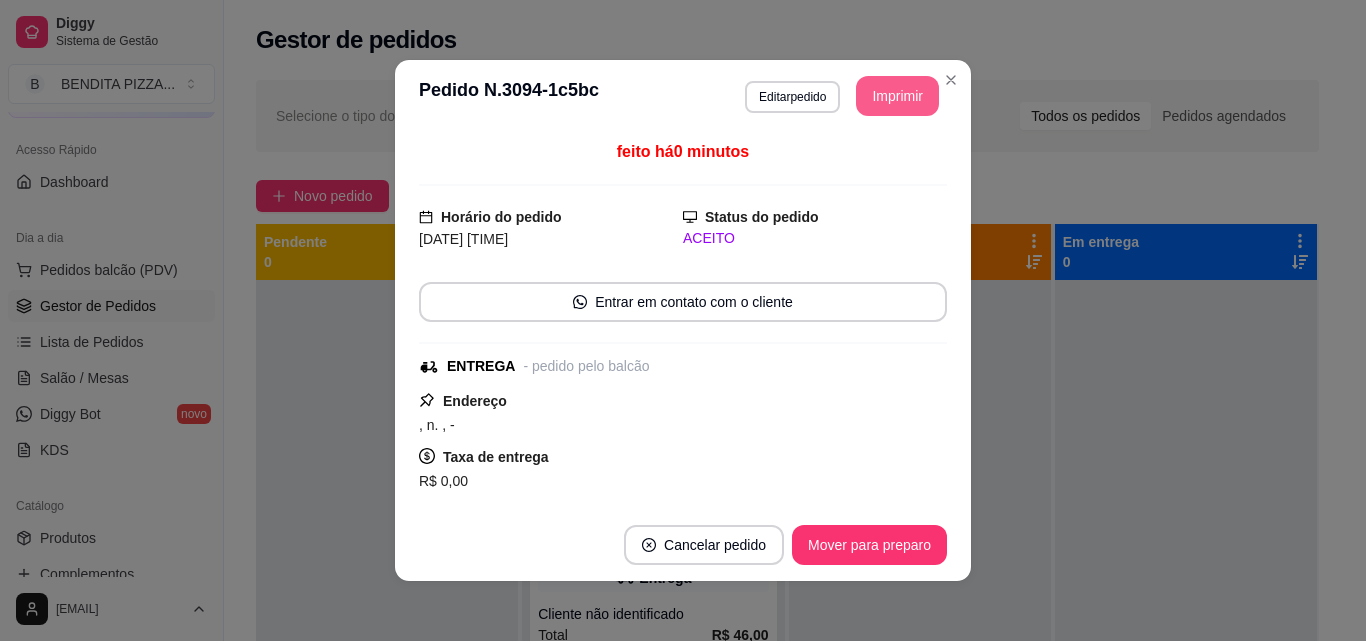 scroll, scrollTop: 0, scrollLeft: 0, axis: both 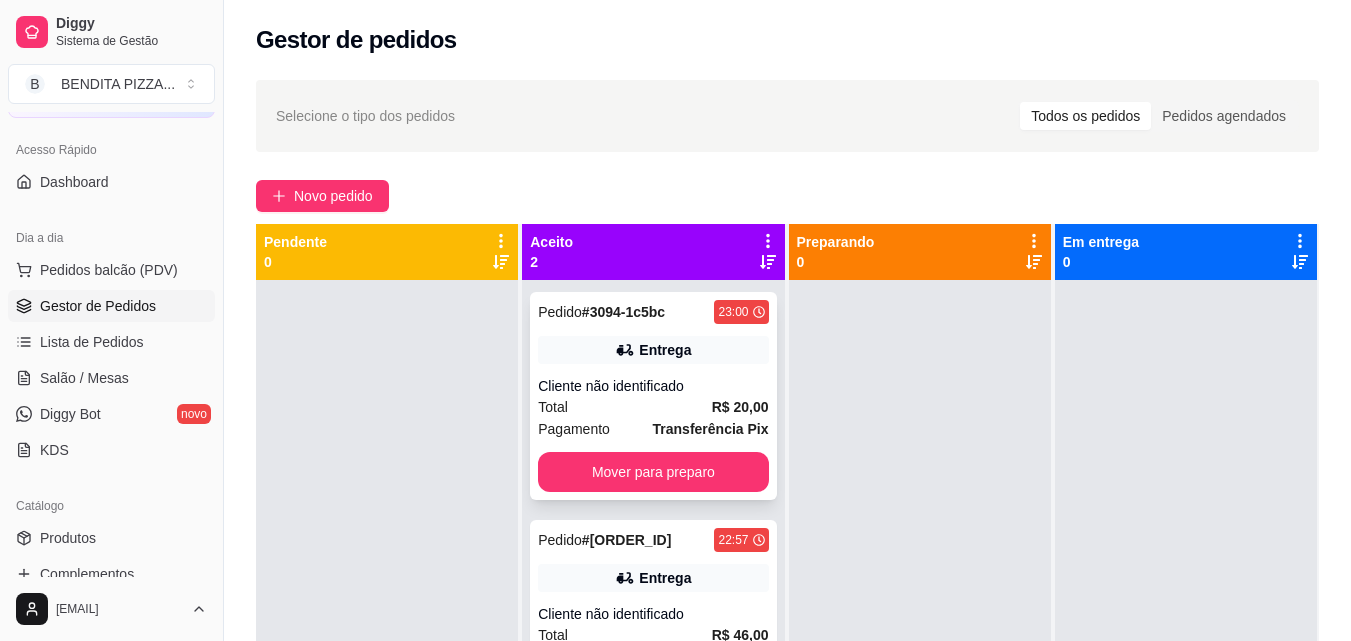 click on "Cliente não identificado" at bounding box center [653, 386] 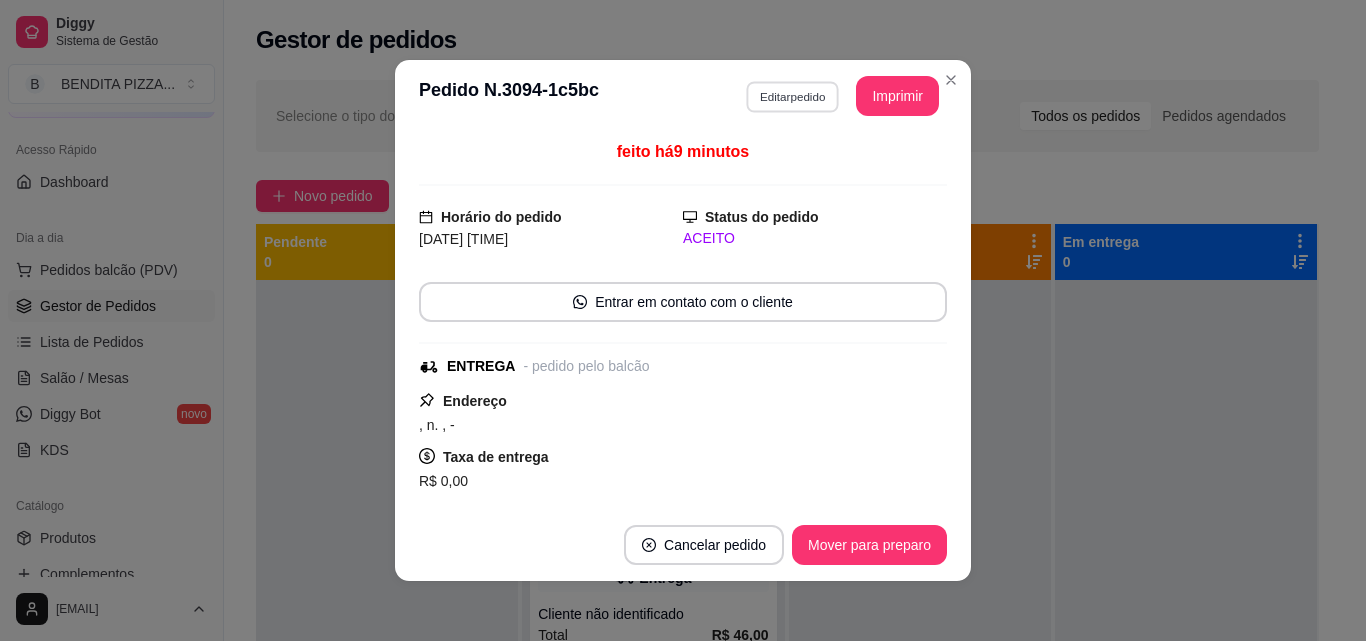 click on "Editar  pedido" at bounding box center (792, 96) 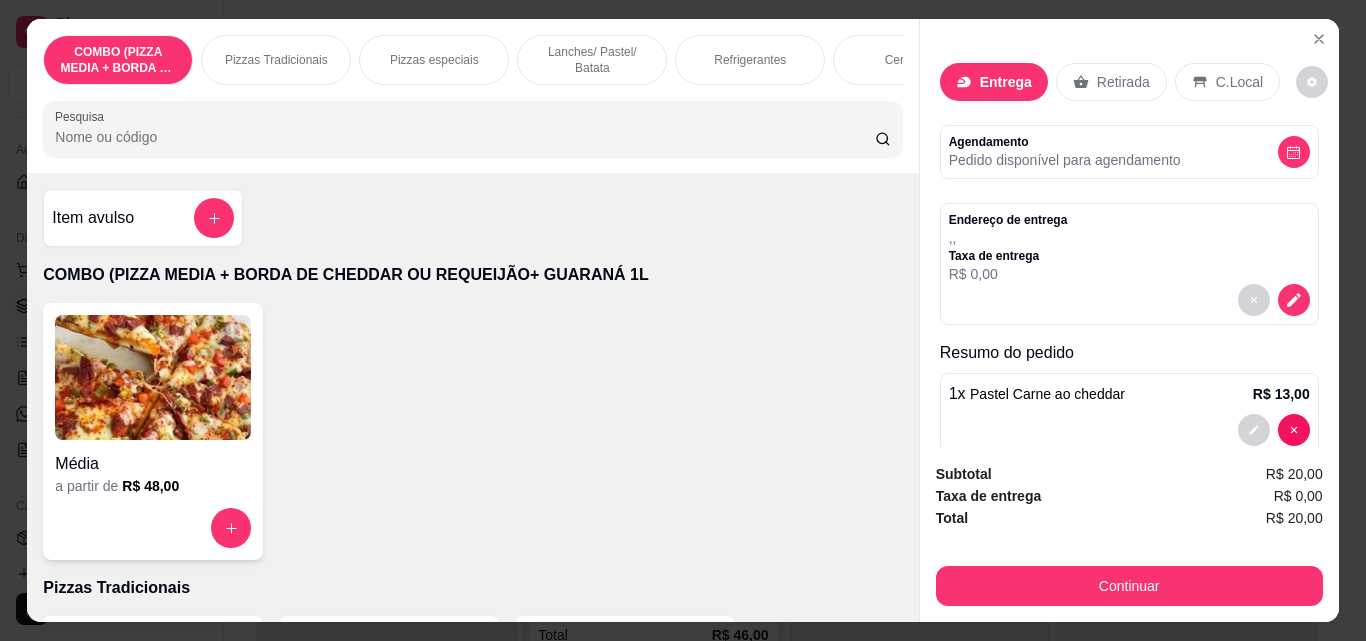 click on "Refrigerantes" at bounding box center (750, 60) 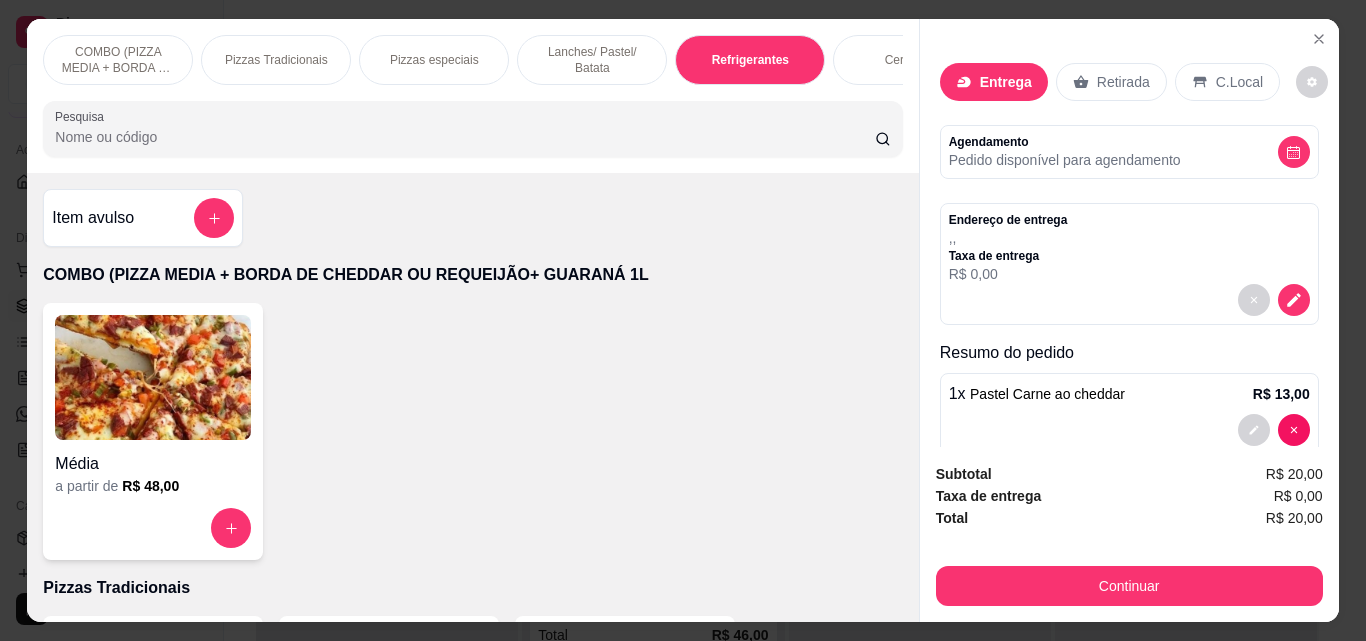 scroll, scrollTop: 3088, scrollLeft: 0, axis: vertical 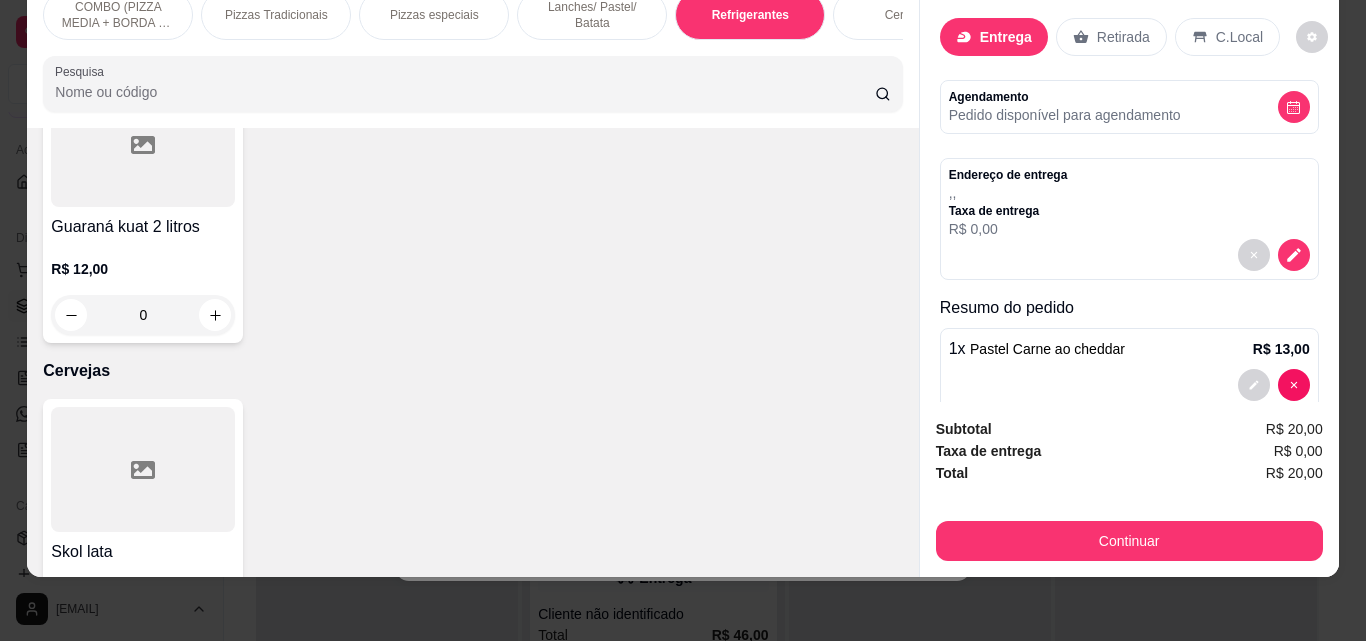 click 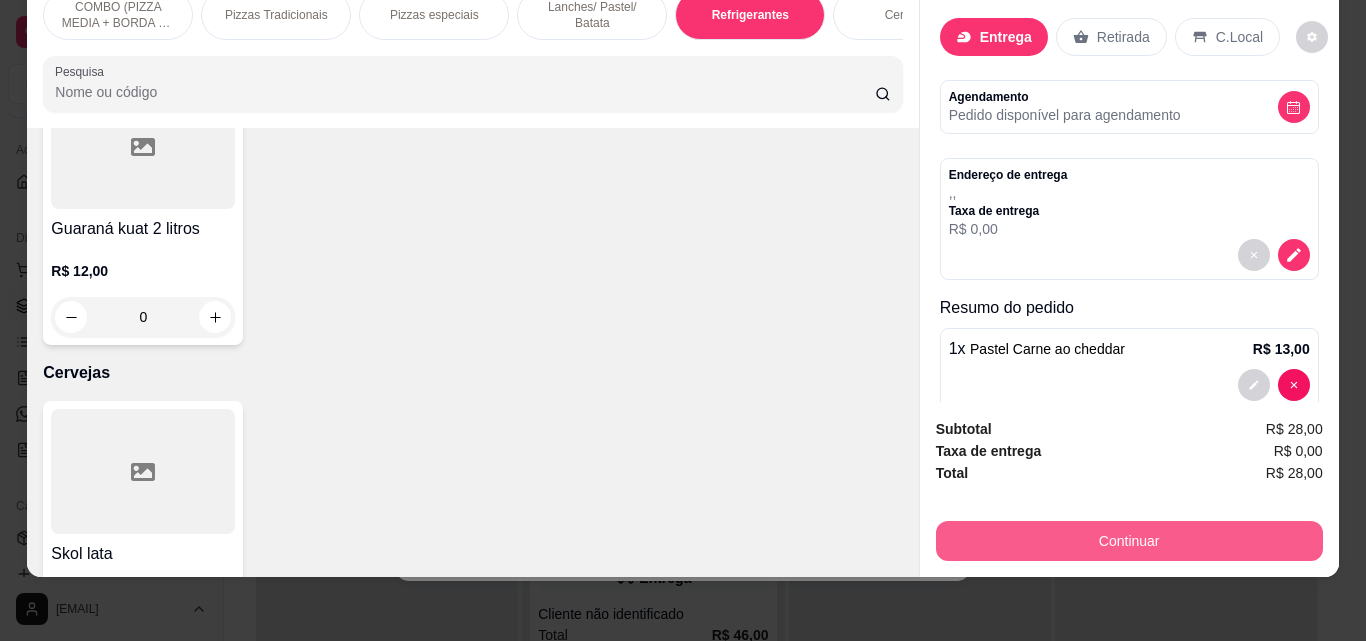 click on "Continuar" at bounding box center (1129, 541) 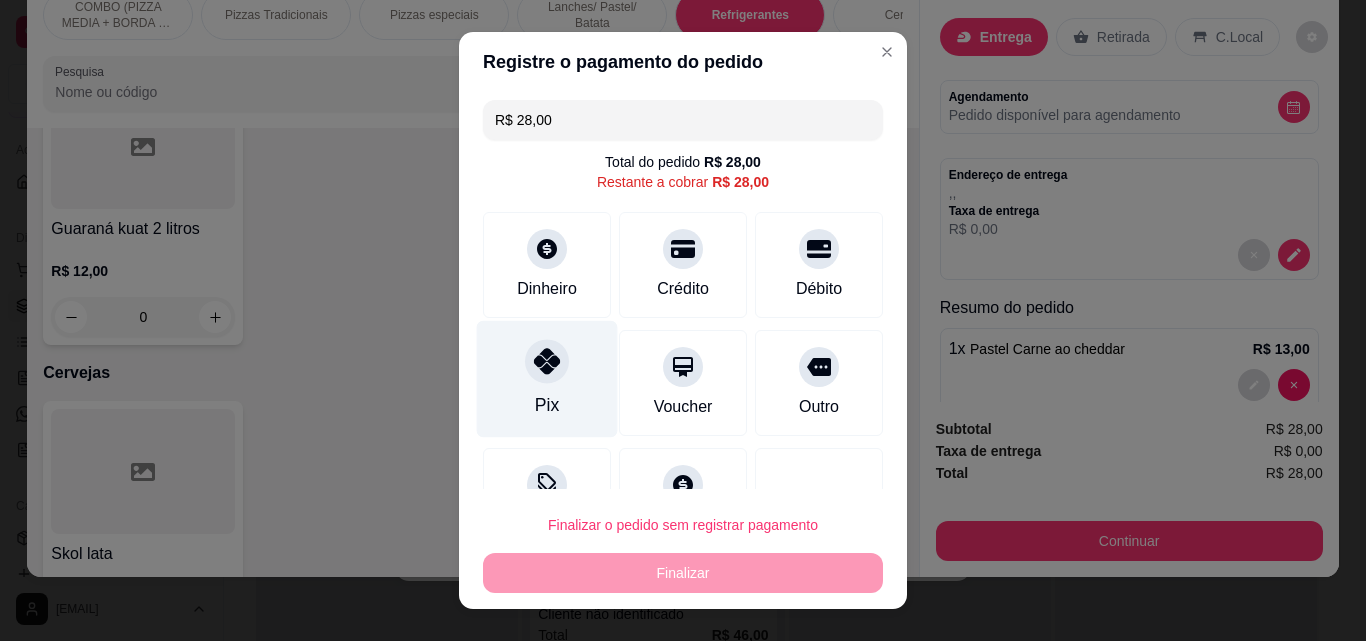 click on "Pix" at bounding box center [547, 405] 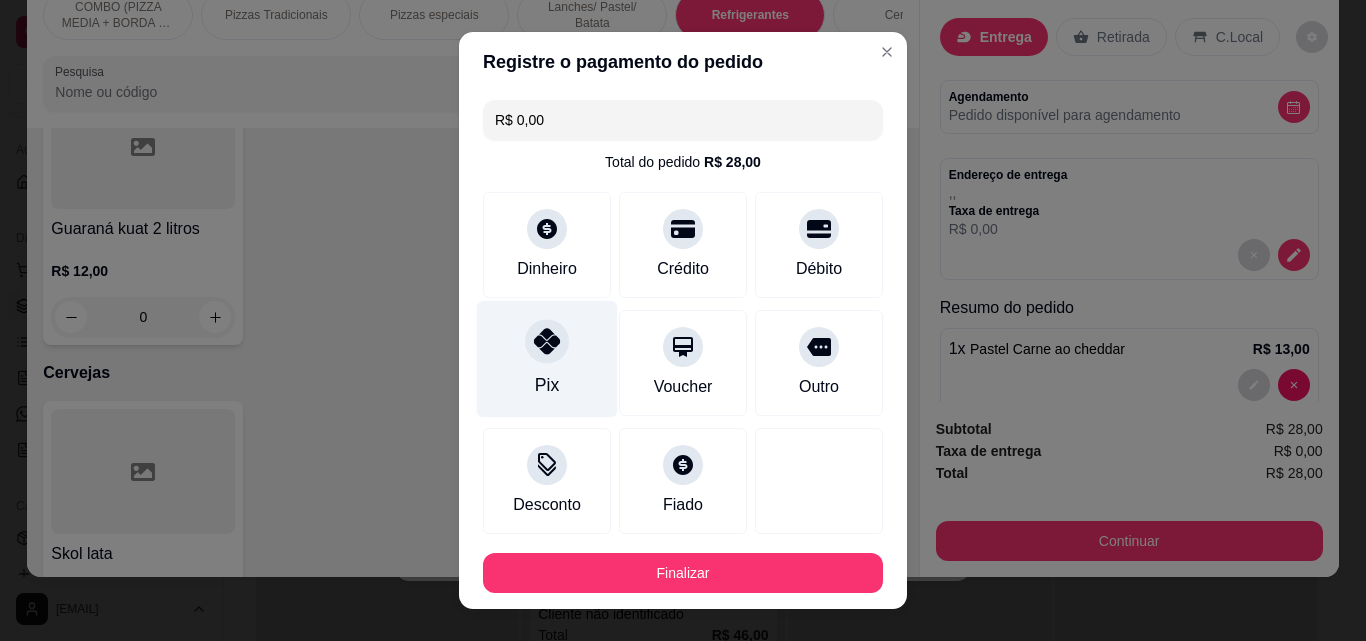 type on "R$ 0,00" 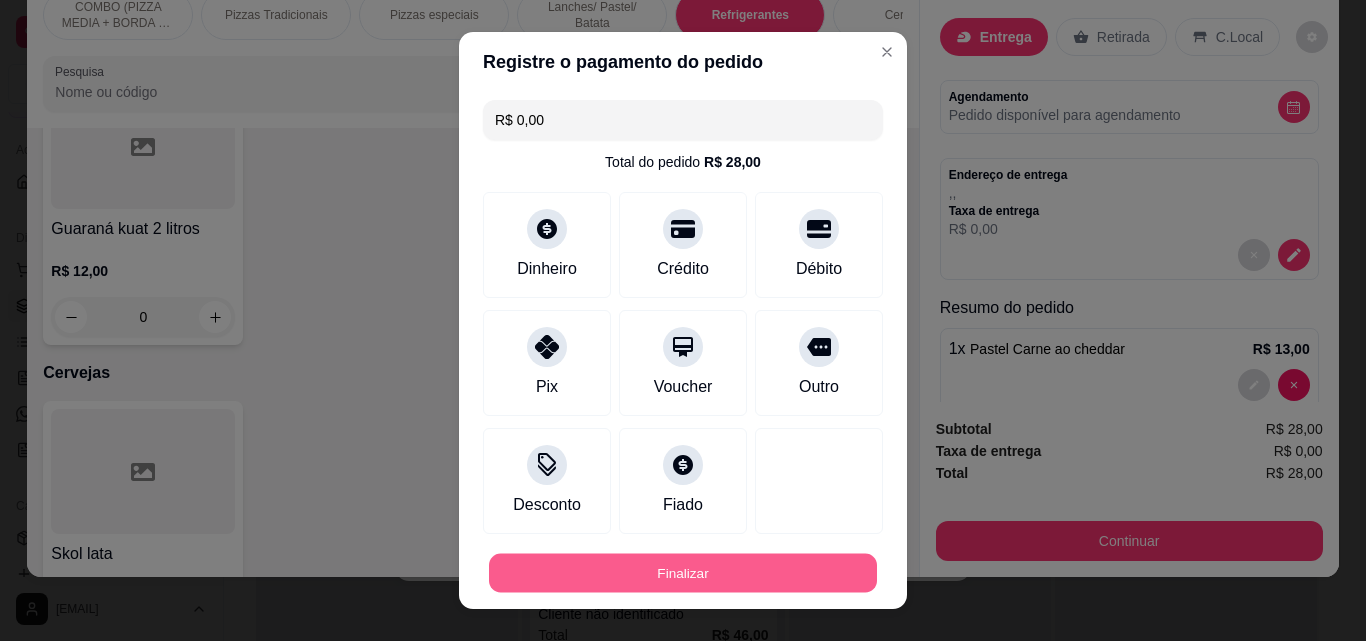 click on "Finalizar" at bounding box center (683, 573) 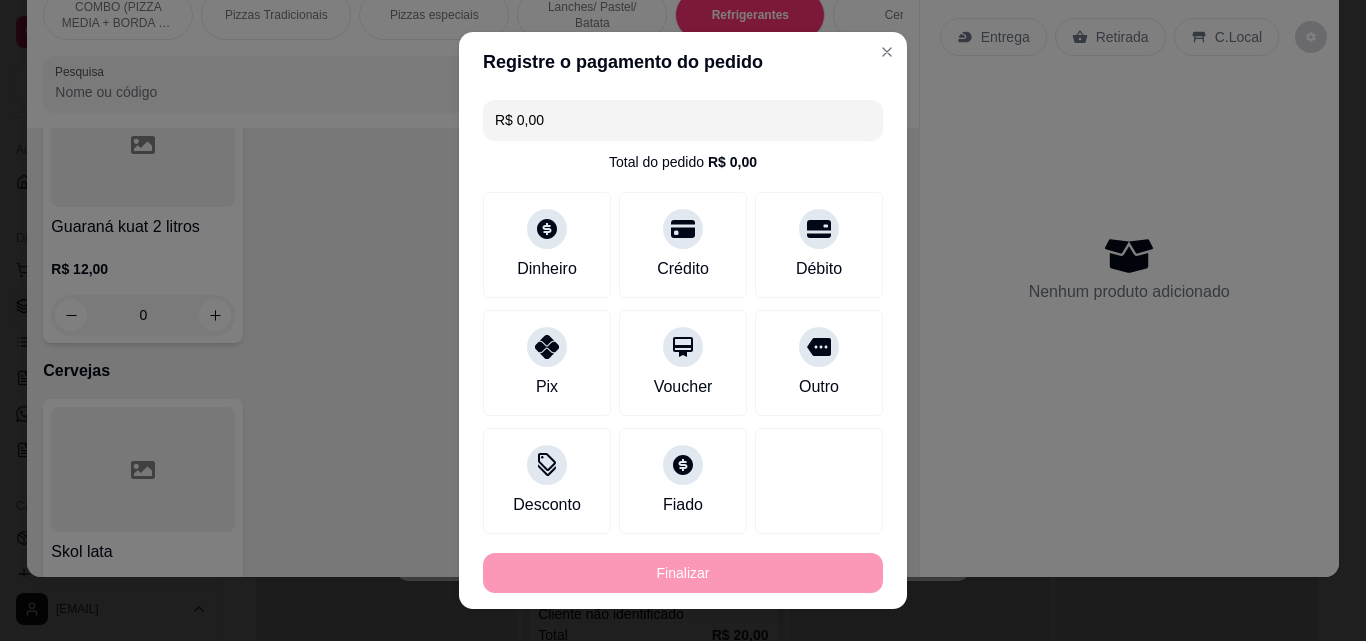 type on "0" 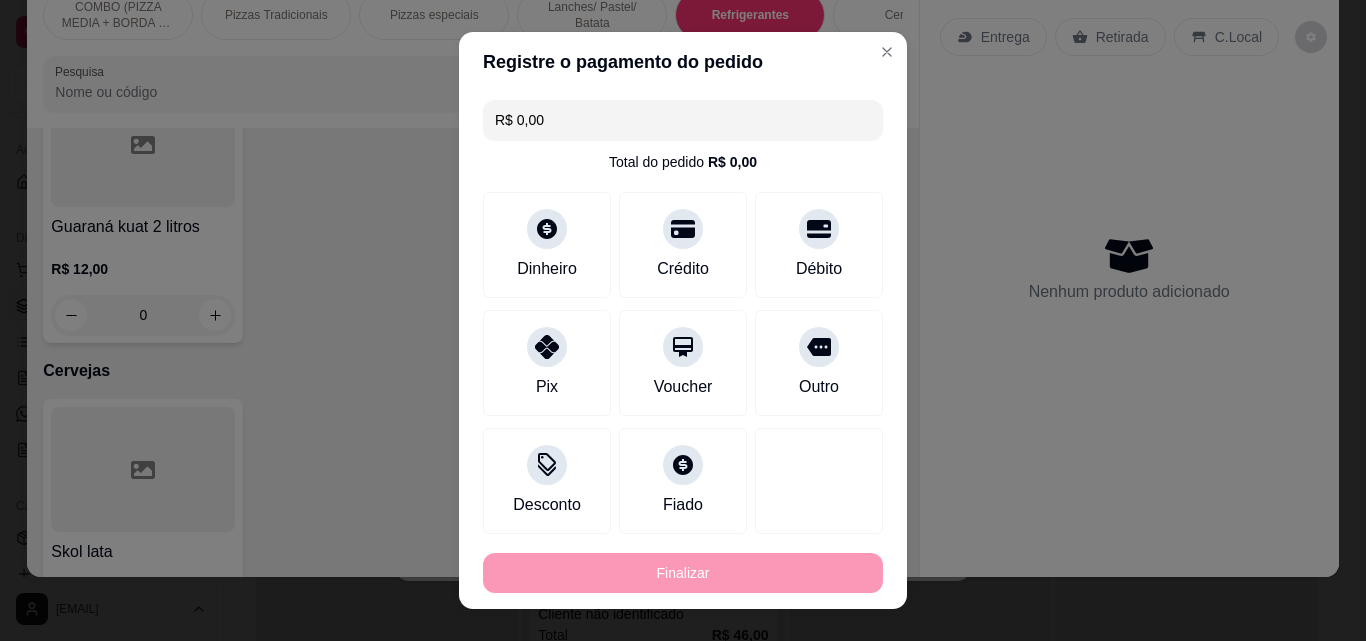 type on "-R$ 28,00" 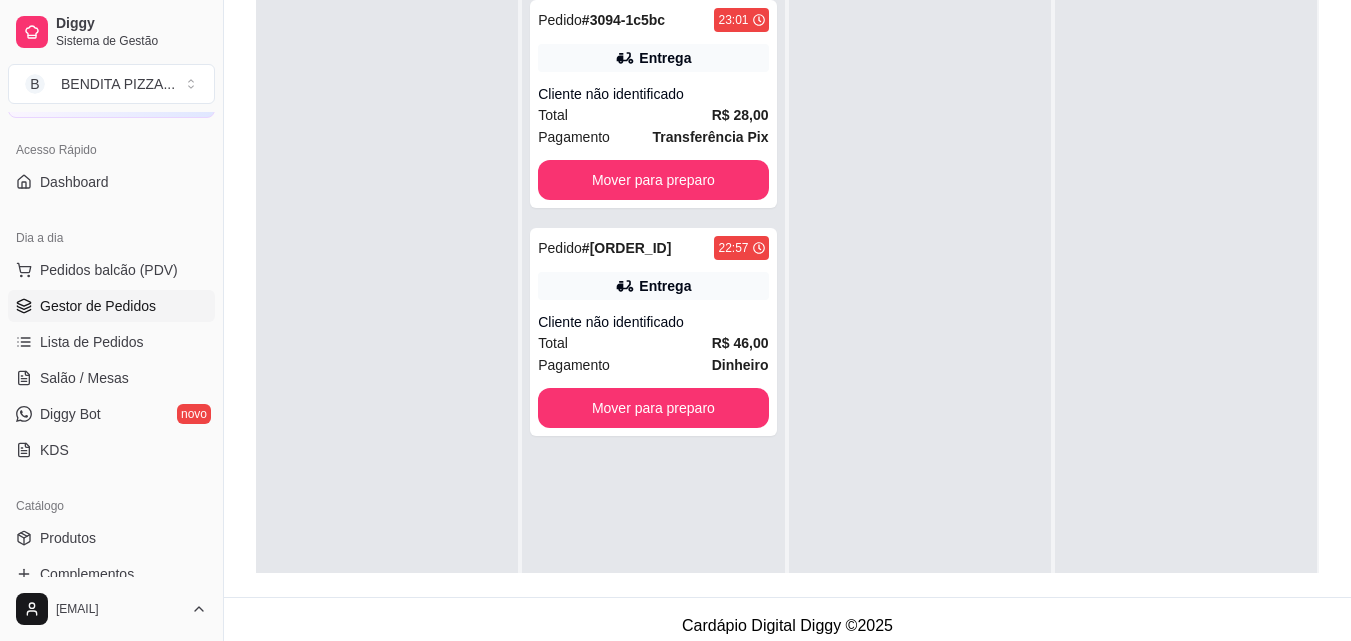 scroll, scrollTop: 305, scrollLeft: 0, axis: vertical 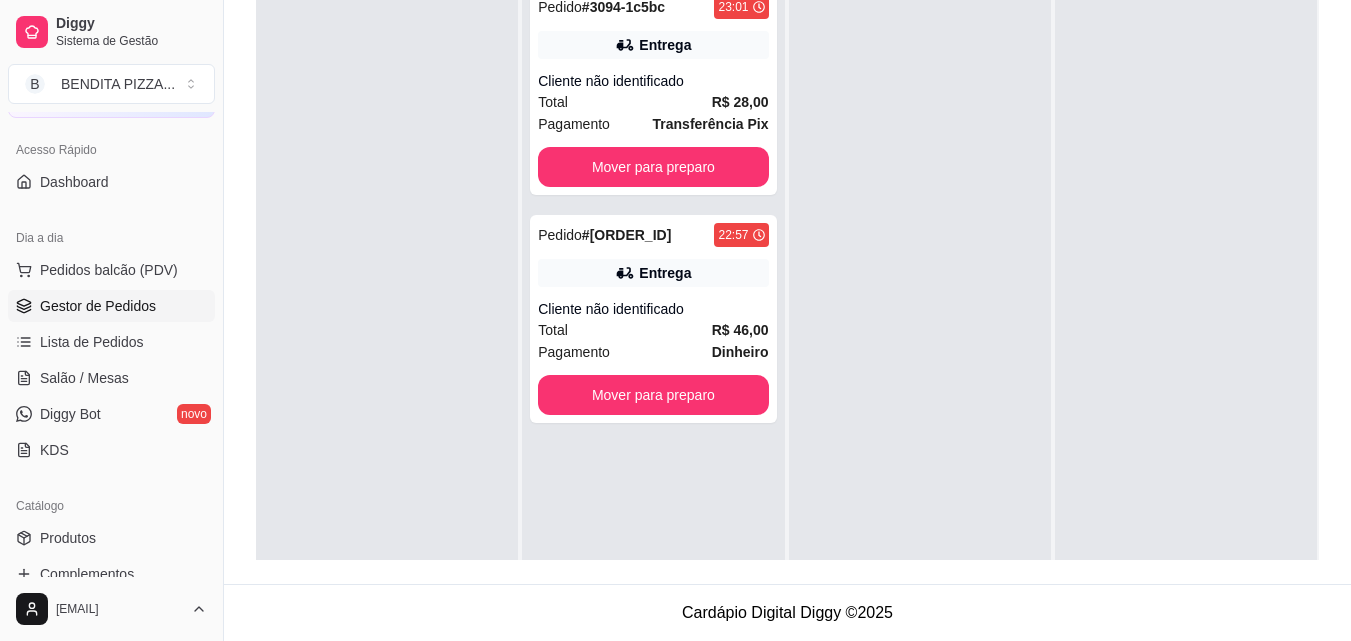click at bounding box center (1186, 295) 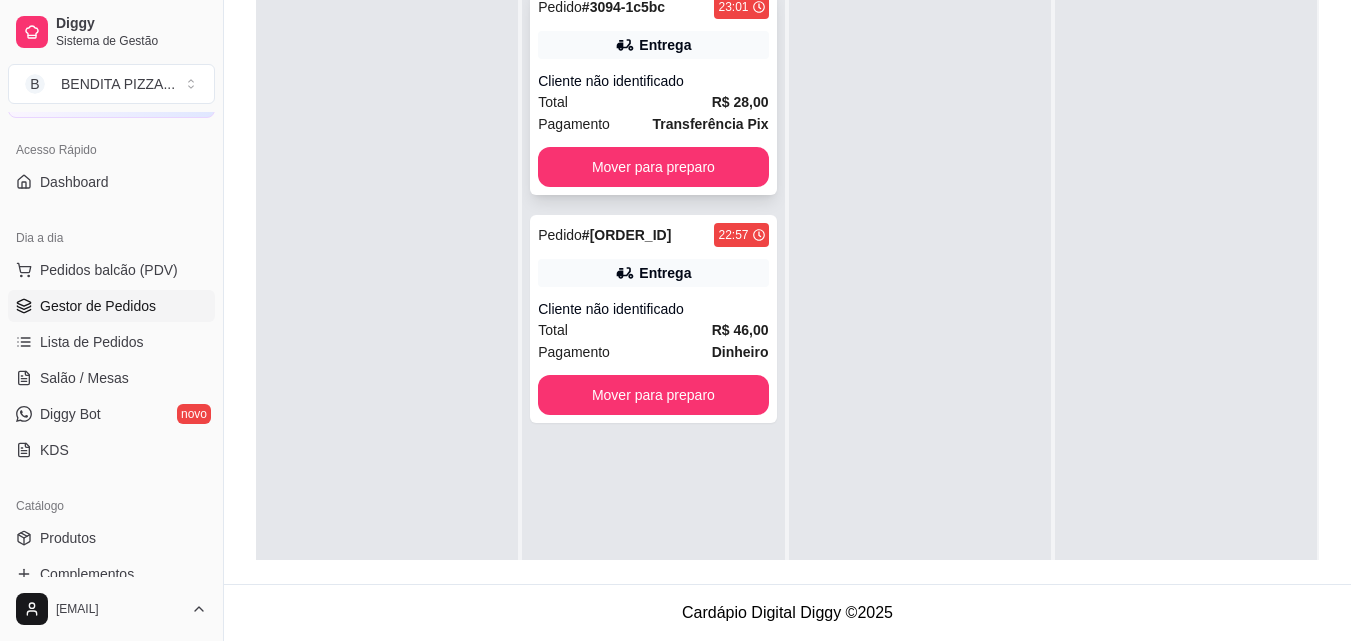 click on "Pedido  # [ORDER_ID] [TIME] Entrega Cliente não identificado Total R$ 28,00 Pagamento Transferência Pix Mover para preparo" at bounding box center [653, 91] 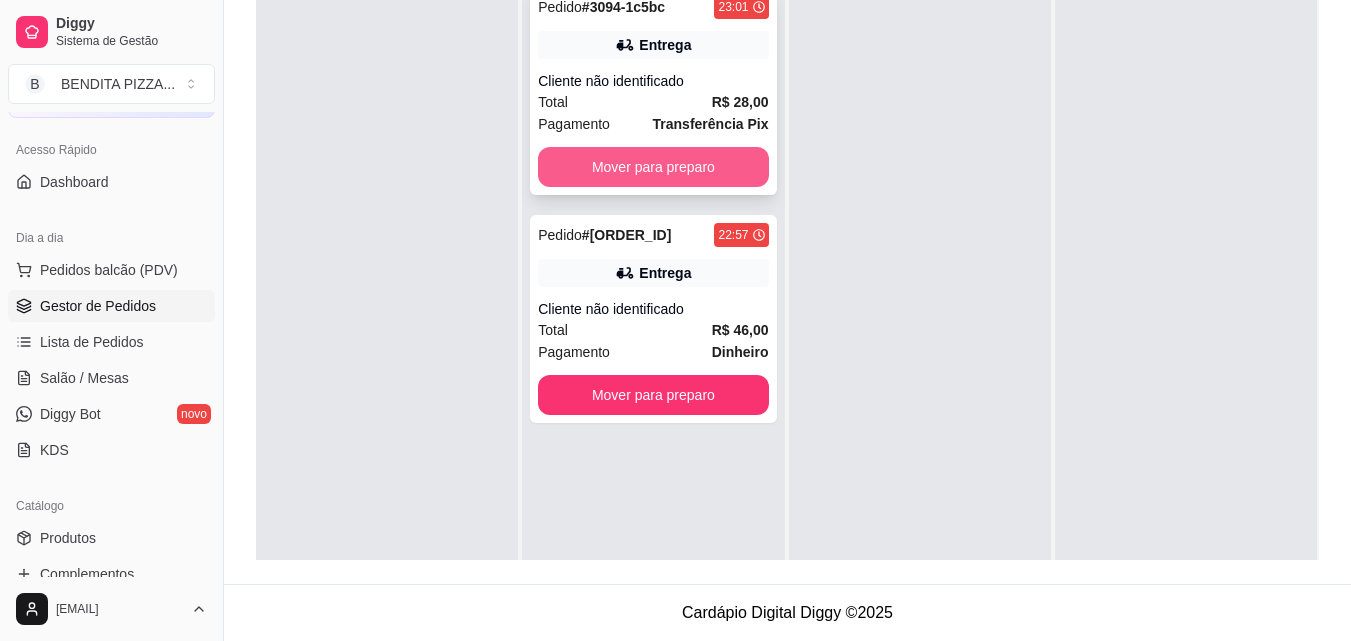 click on "Mover para preparo" at bounding box center (653, 167) 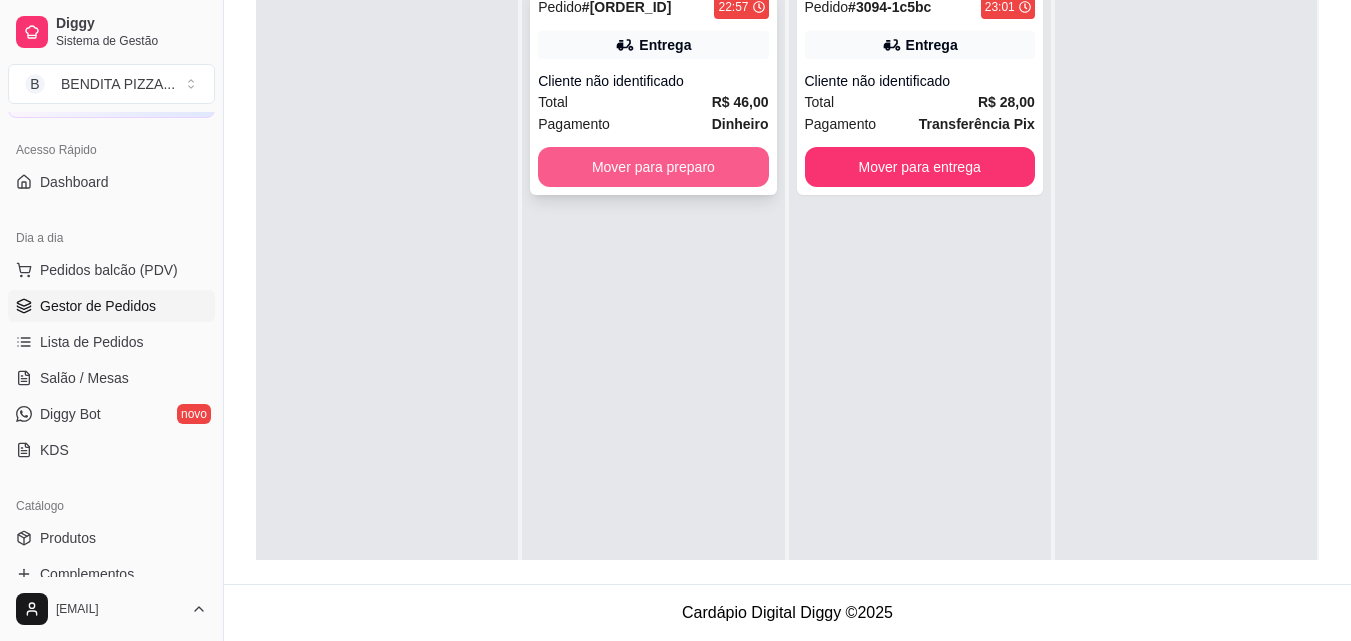 click on "Mover para preparo" at bounding box center [653, 167] 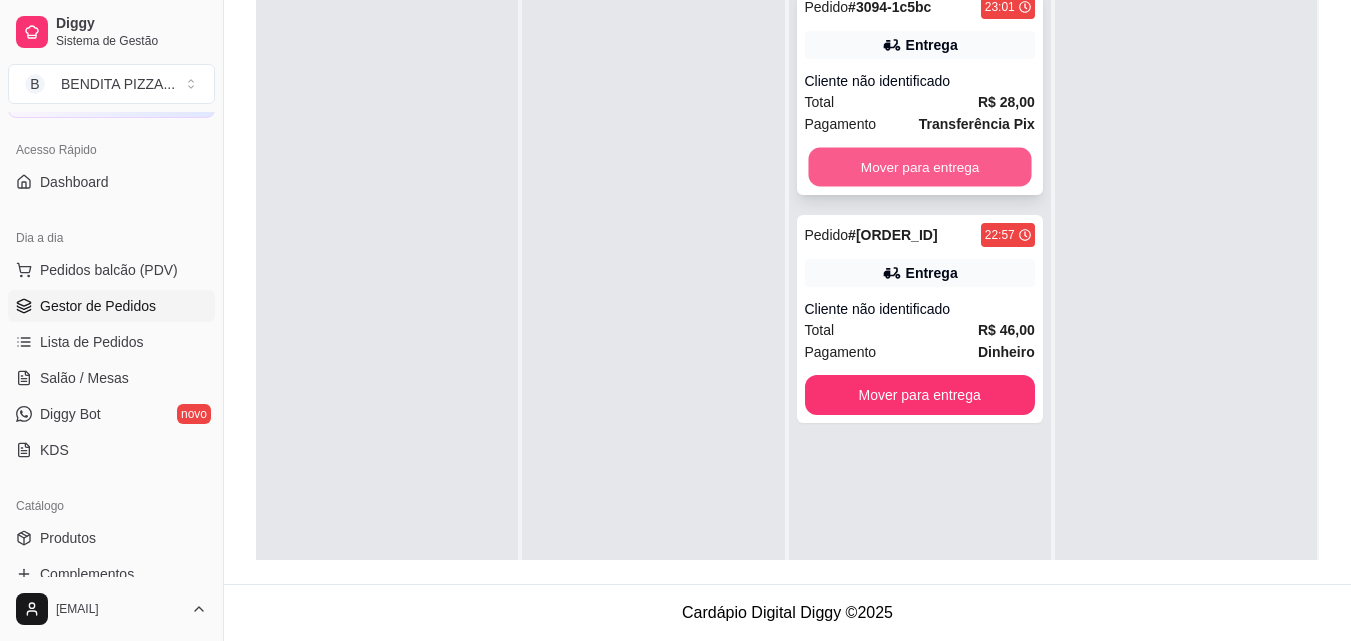 click on "Mover para entrega" at bounding box center [919, 167] 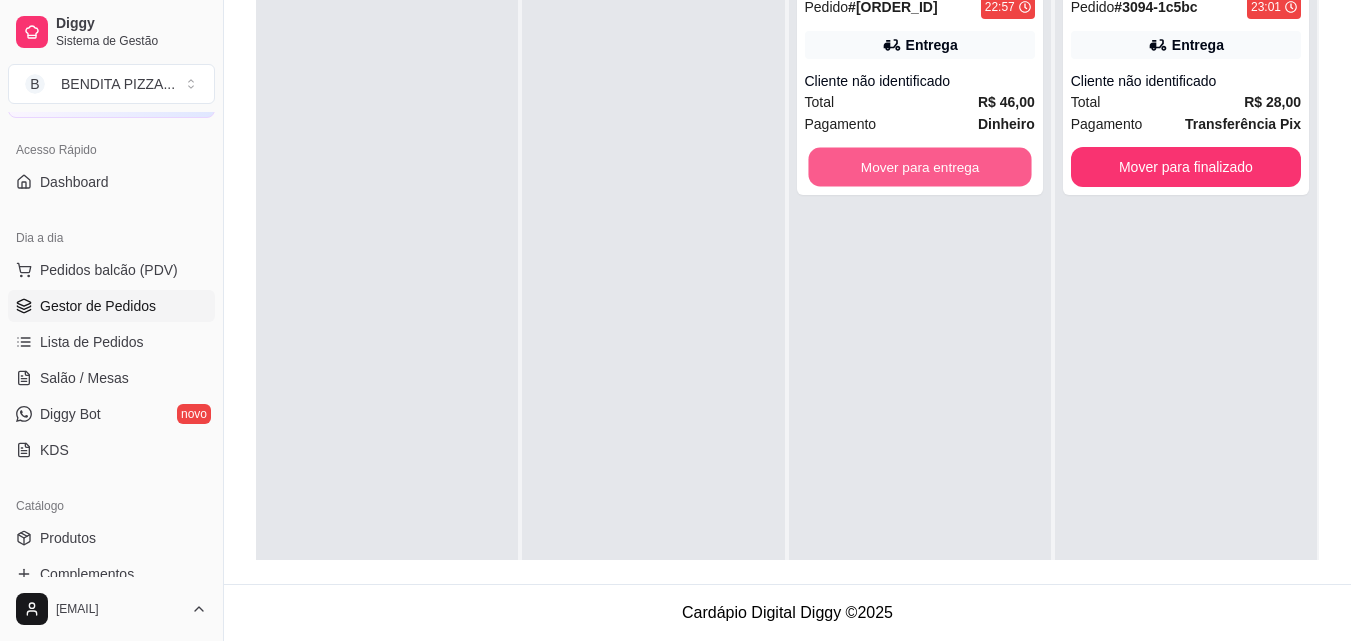 click on "Mover para entrega" at bounding box center [919, 167] 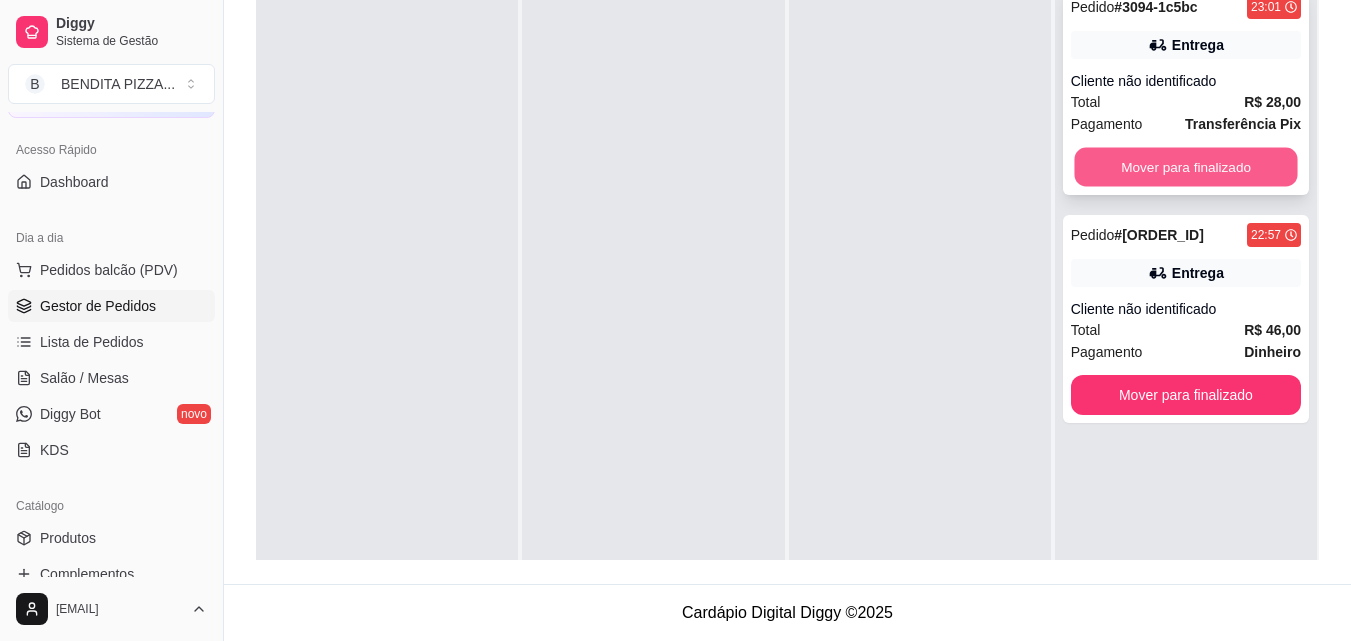 click on "Mover para finalizado" at bounding box center (1185, 167) 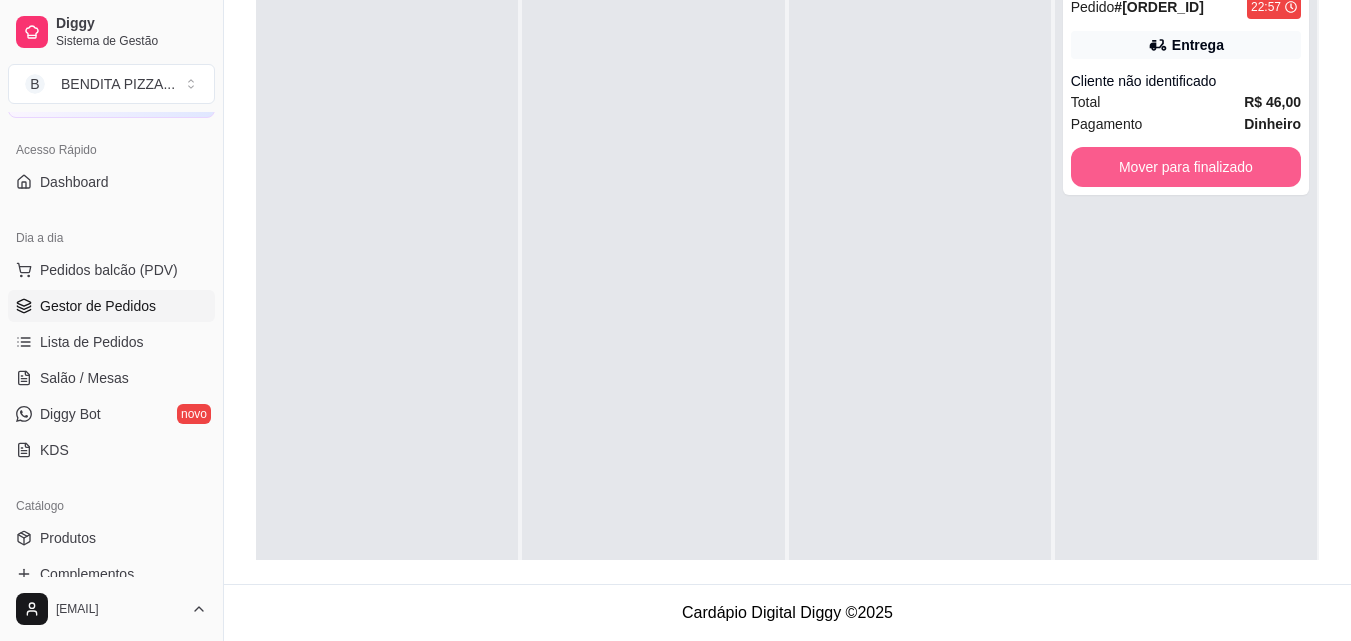 click on "Mover para finalizado" at bounding box center (1186, 167) 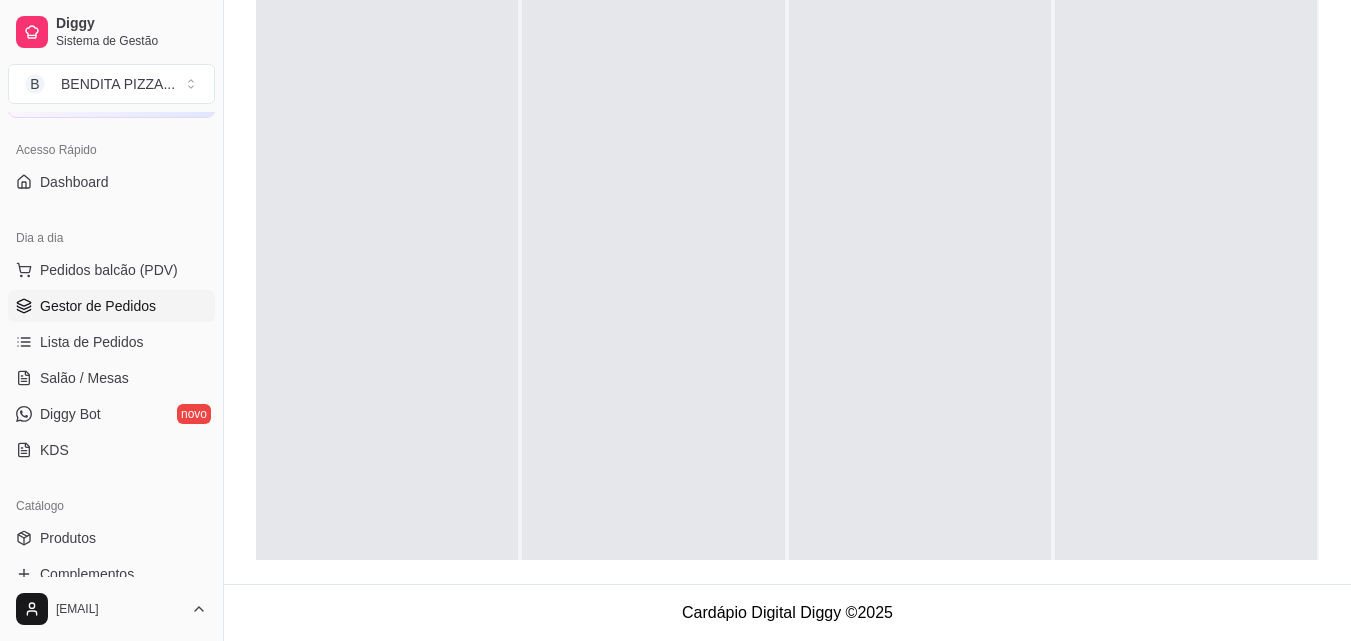 scroll, scrollTop: 2, scrollLeft: 0, axis: vertical 